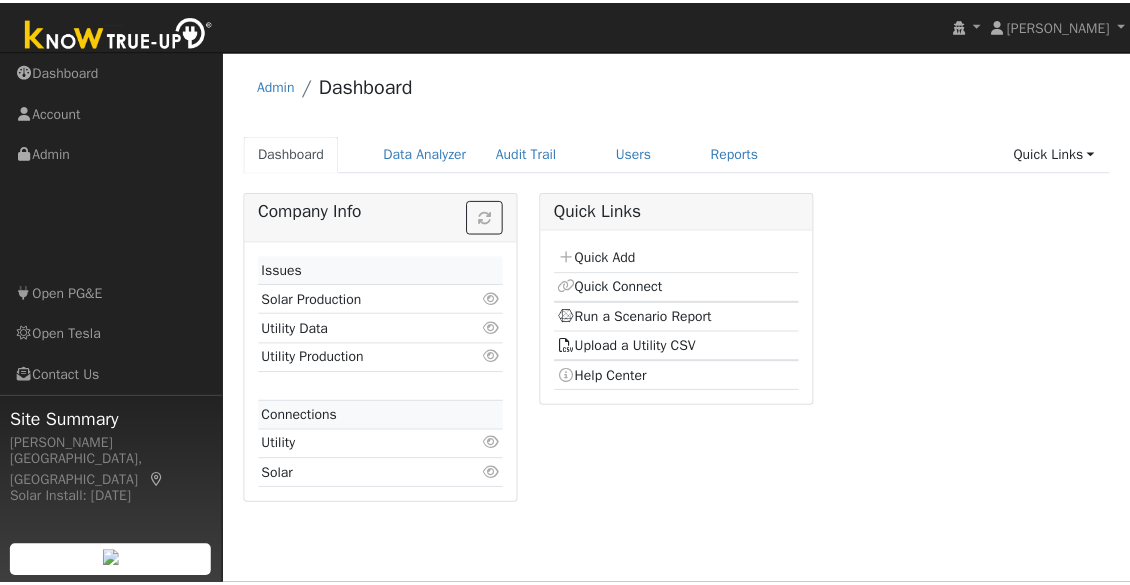 scroll, scrollTop: 0, scrollLeft: 0, axis: both 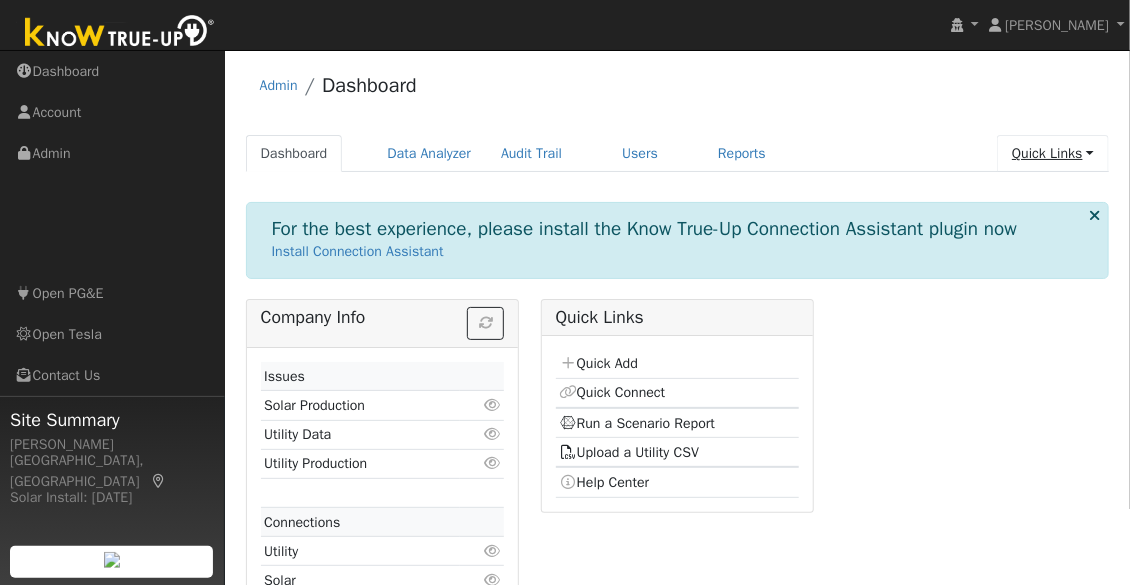 click on "Quick Links" at bounding box center (1053, 153) 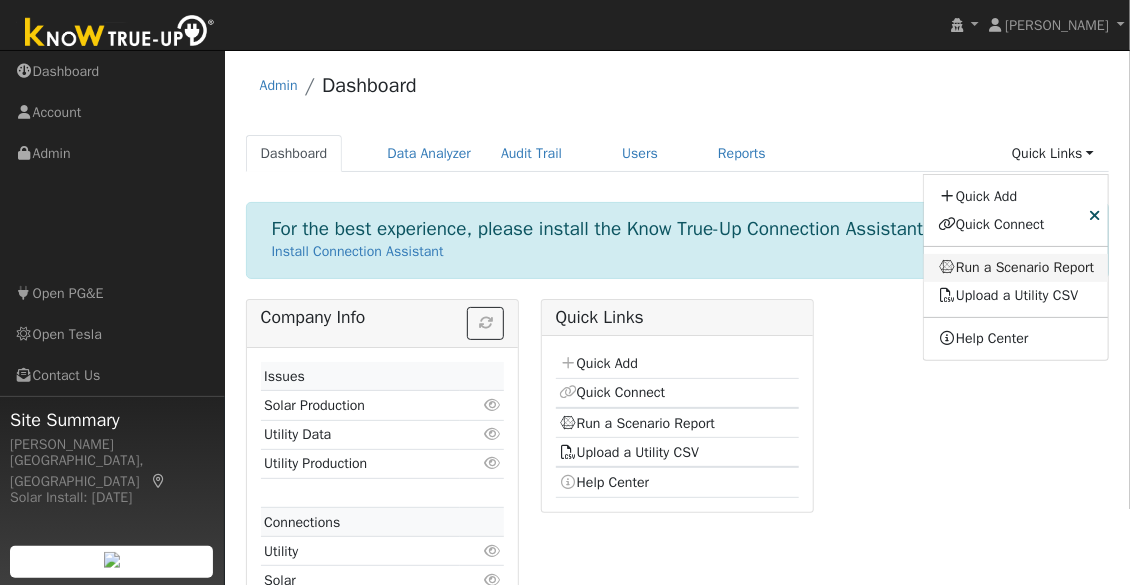 click on "Run a Scenario Report" at bounding box center (1016, 268) 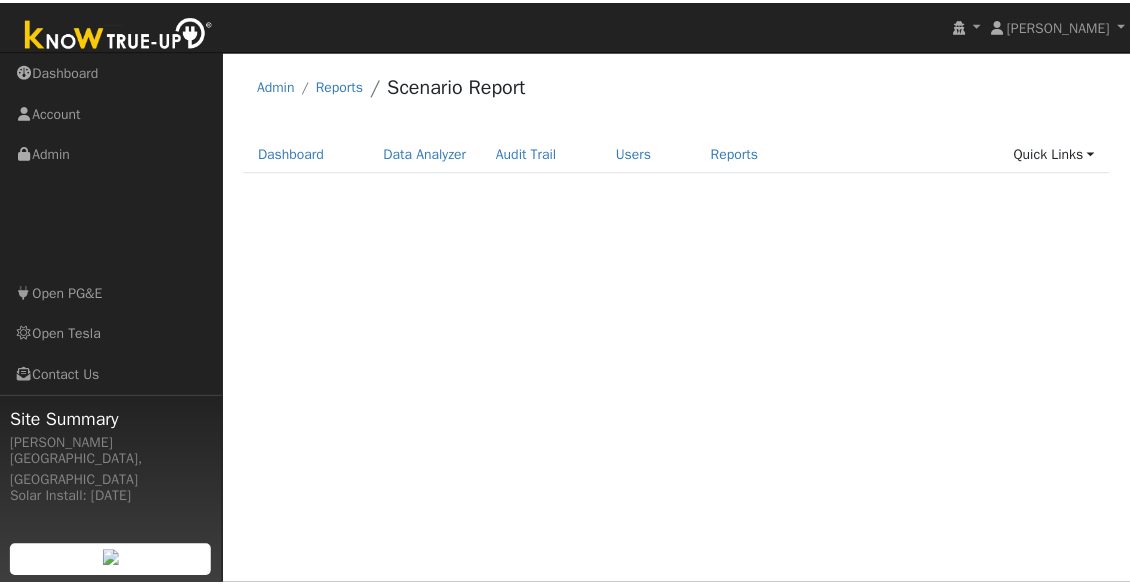 scroll, scrollTop: 0, scrollLeft: 0, axis: both 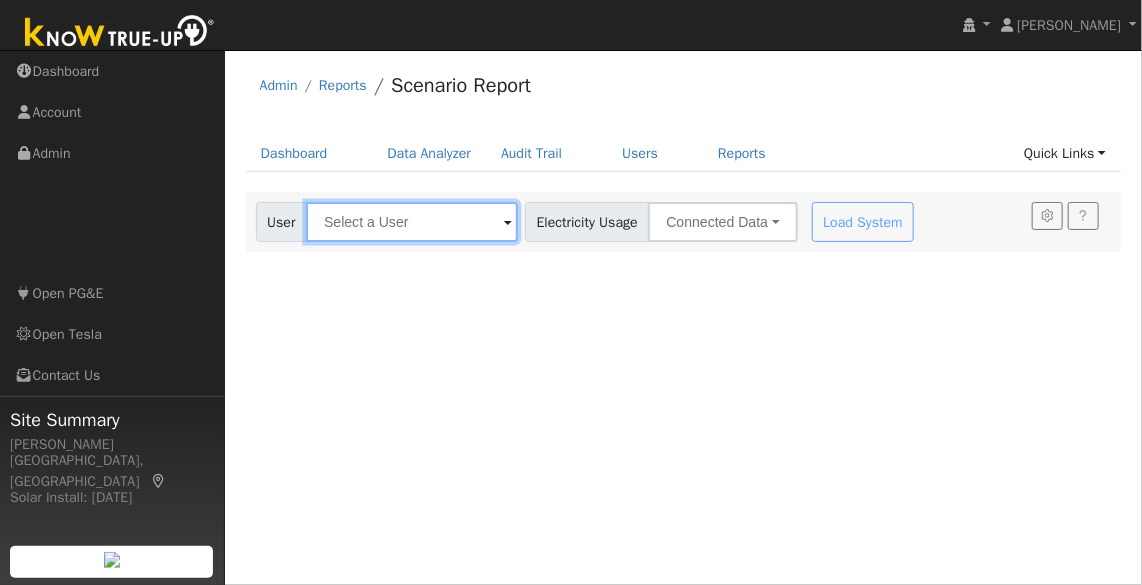 click at bounding box center [412, 222] 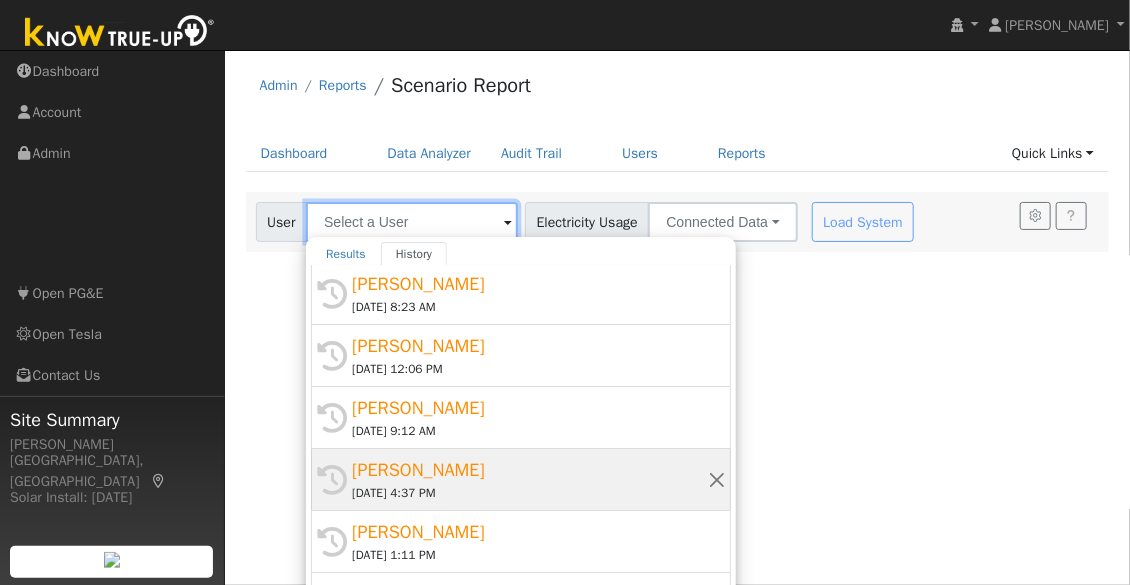 scroll, scrollTop: 0, scrollLeft: 0, axis: both 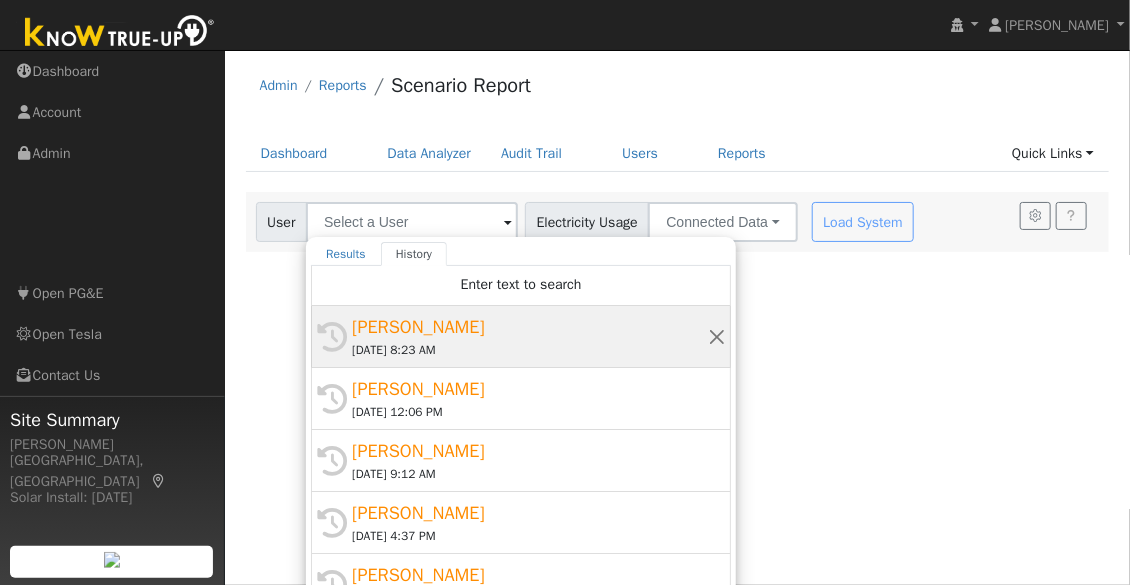 click on "History [PERSON_NAME] [DATE] 8:23 AM" 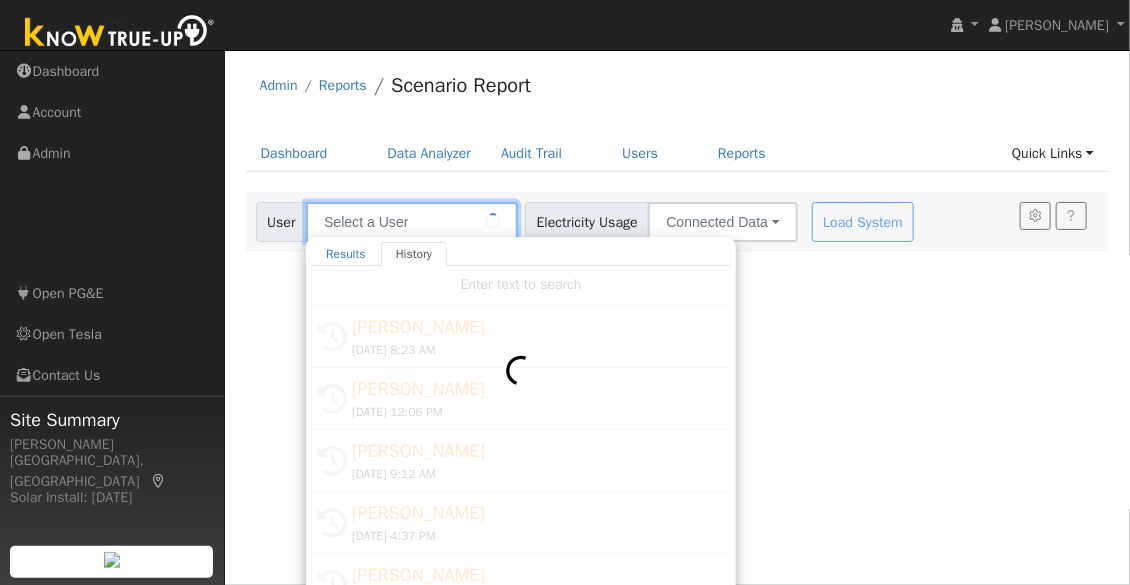 type on "[PERSON_NAME]" 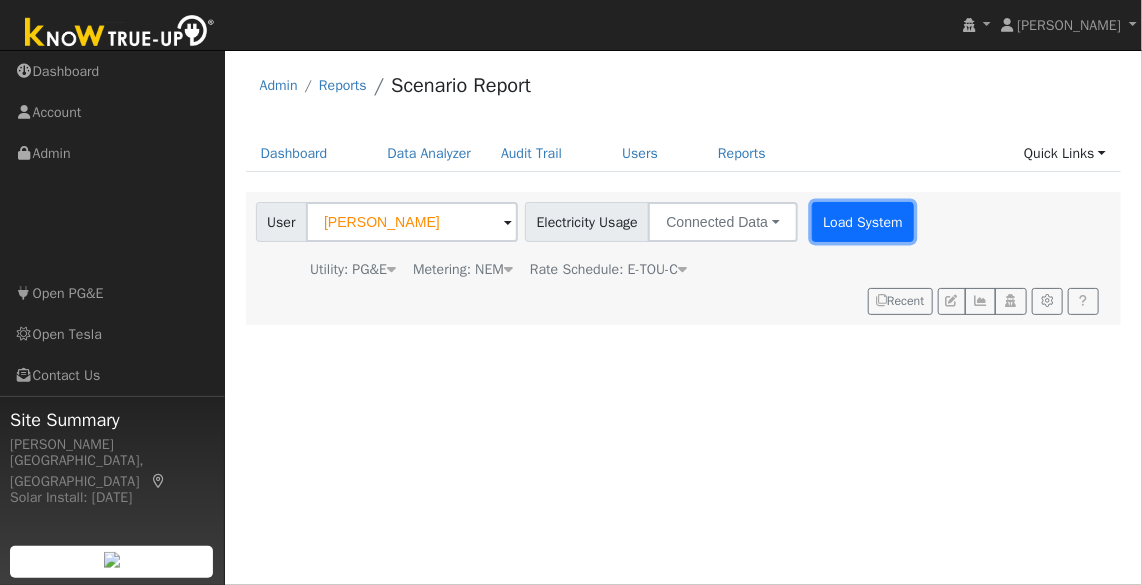 click on "Load System" at bounding box center [863, 222] 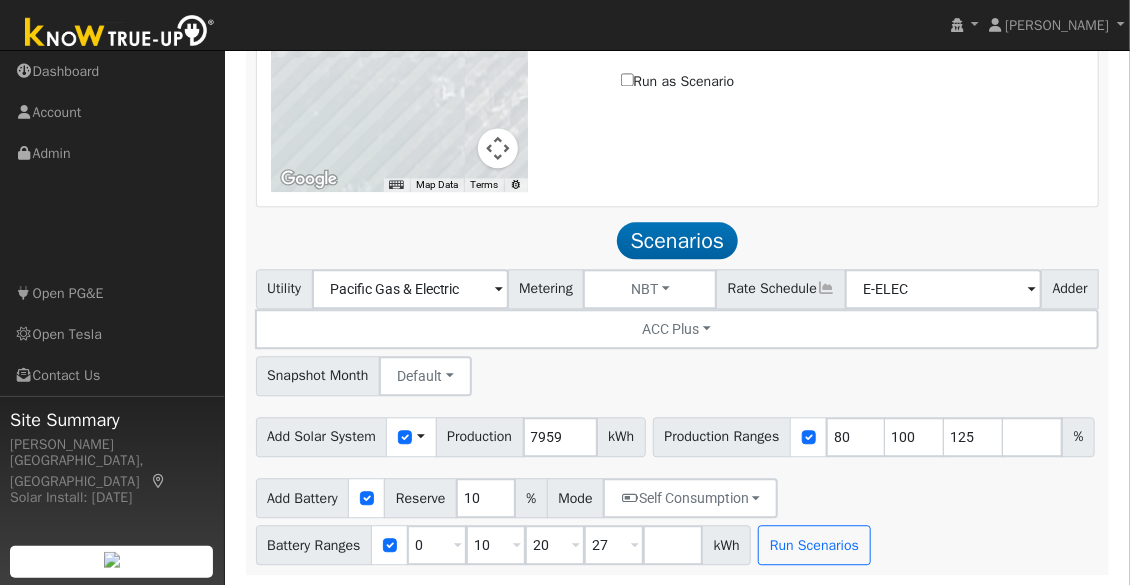 scroll, scrollTop: 1710, scrollLeft: 0, axis: vertical 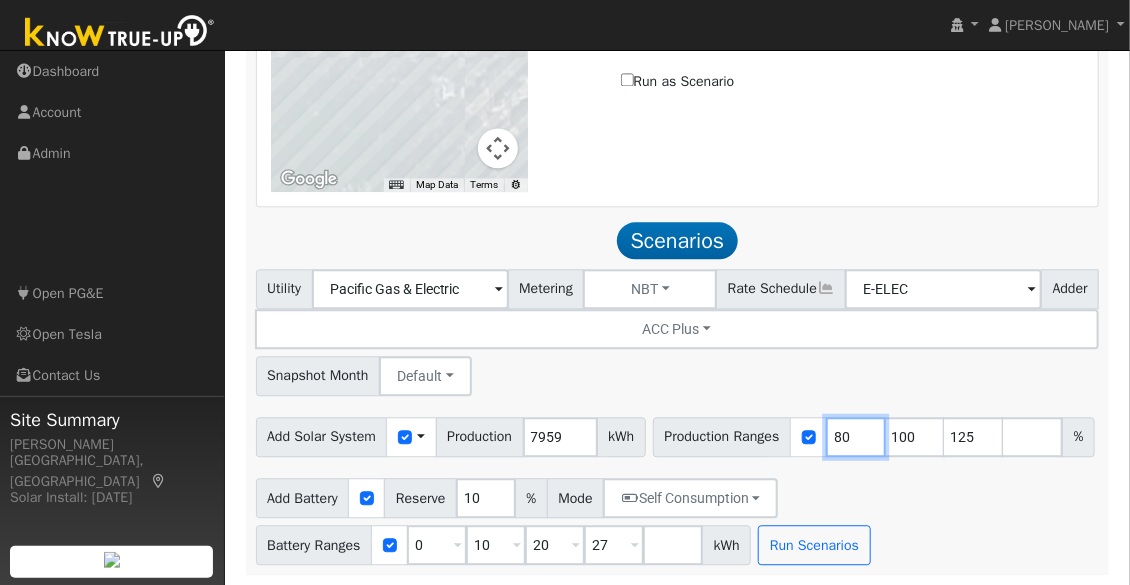 drag, startPoint x: 463, startPoint y: 436, endPoint x: 424, endPoint y: 427, distance: 40.024994 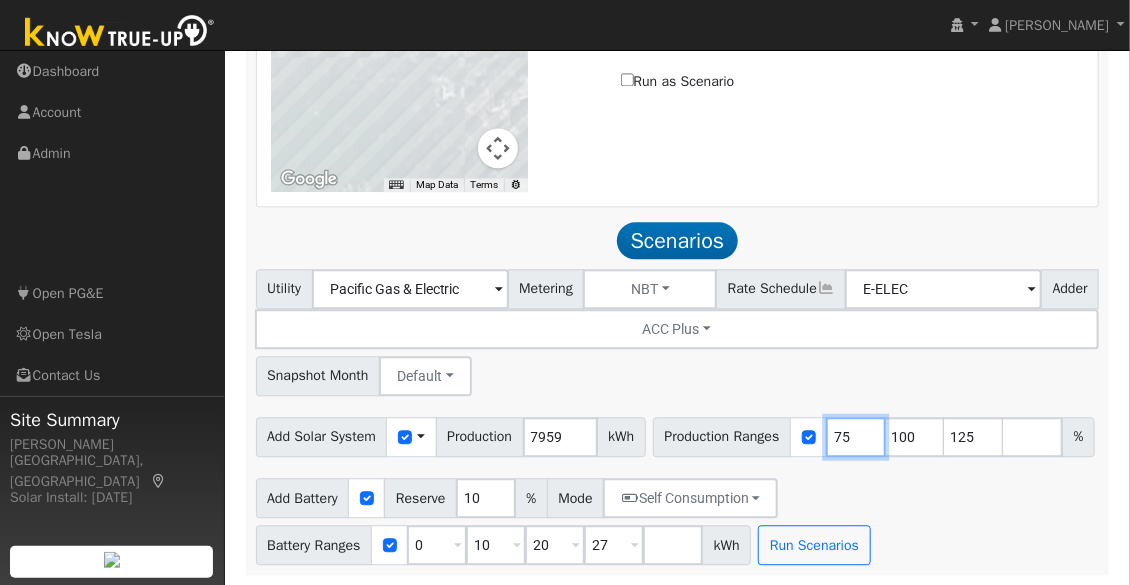 type on "75" 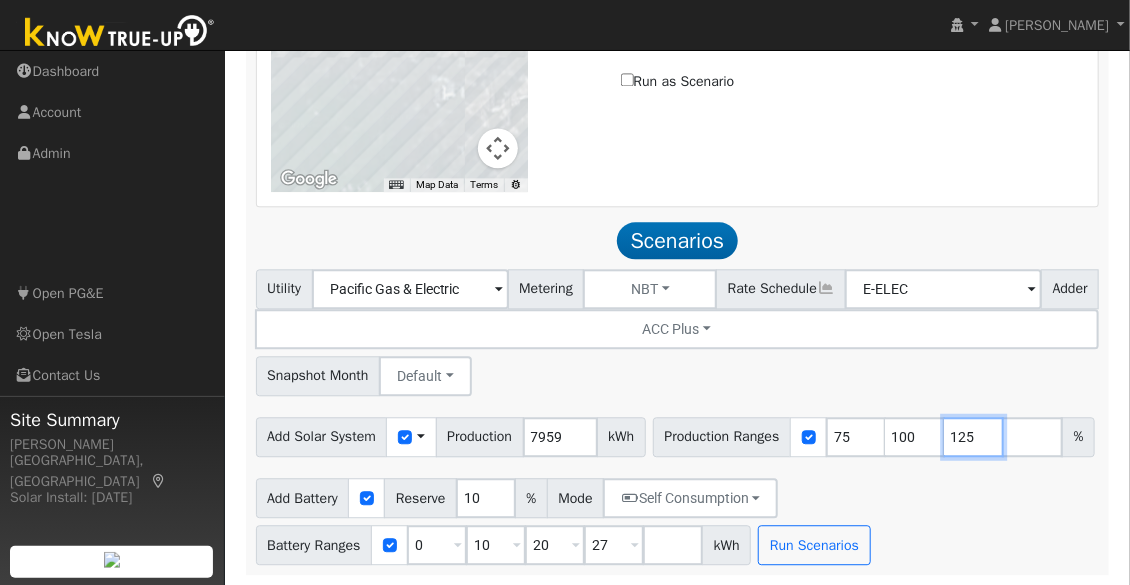 drag, startPoint x: 583, startPoint y: 434, endPoint x: 536, endPoint y: 417, distance: 49.979996 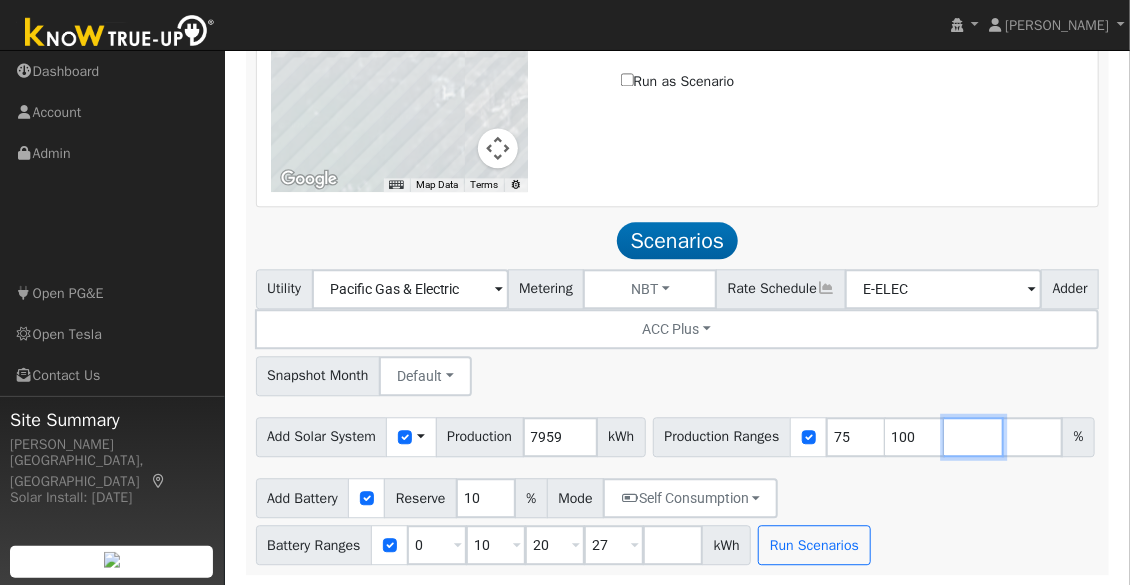 scroll, scrollTop: 1662, scrollLeft: 0, axis: vertical 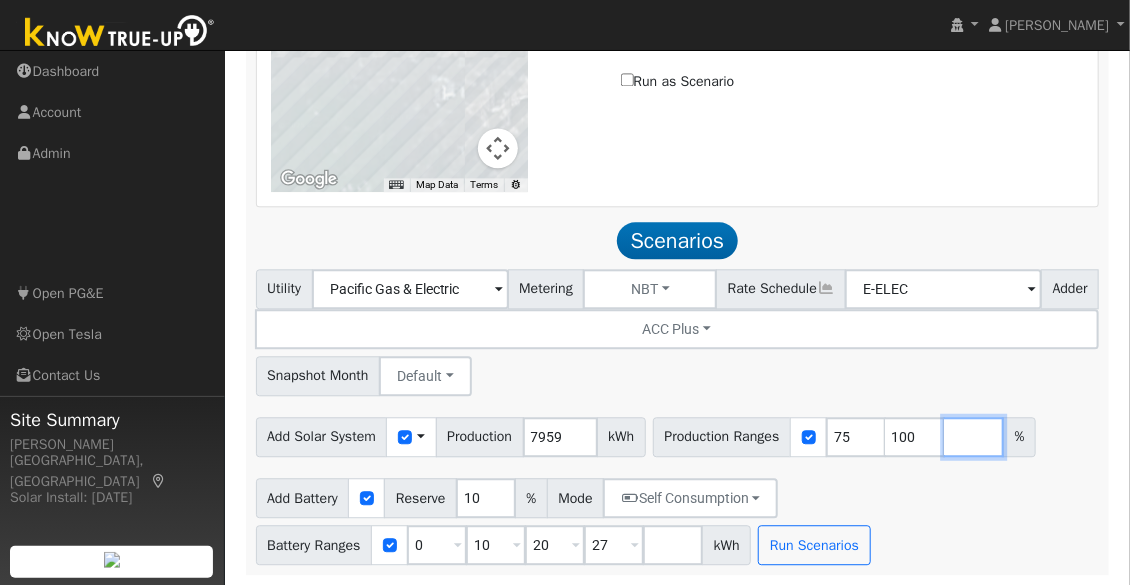 type 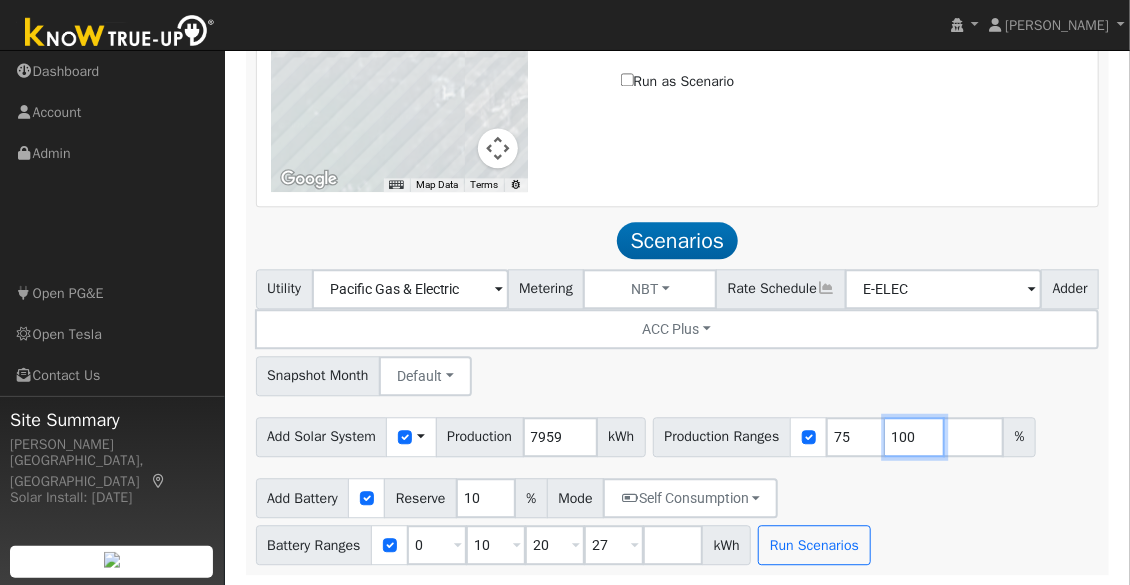 drag, startPoint x: 933, startPoint y: 438, endPoint x: 906, endPoint y: 436, distance: 27.073973 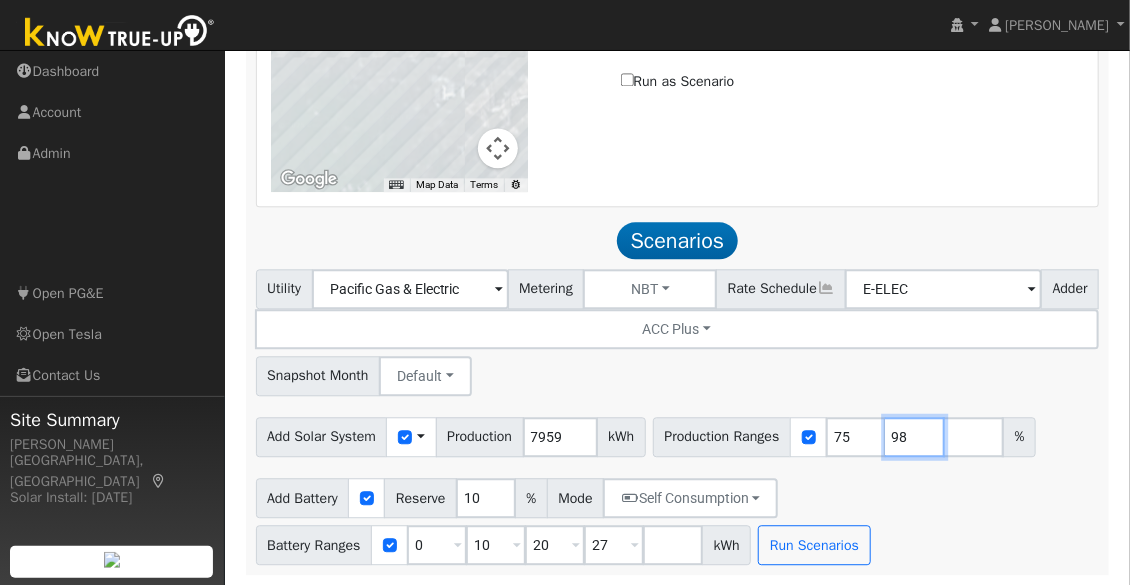 type on "98" 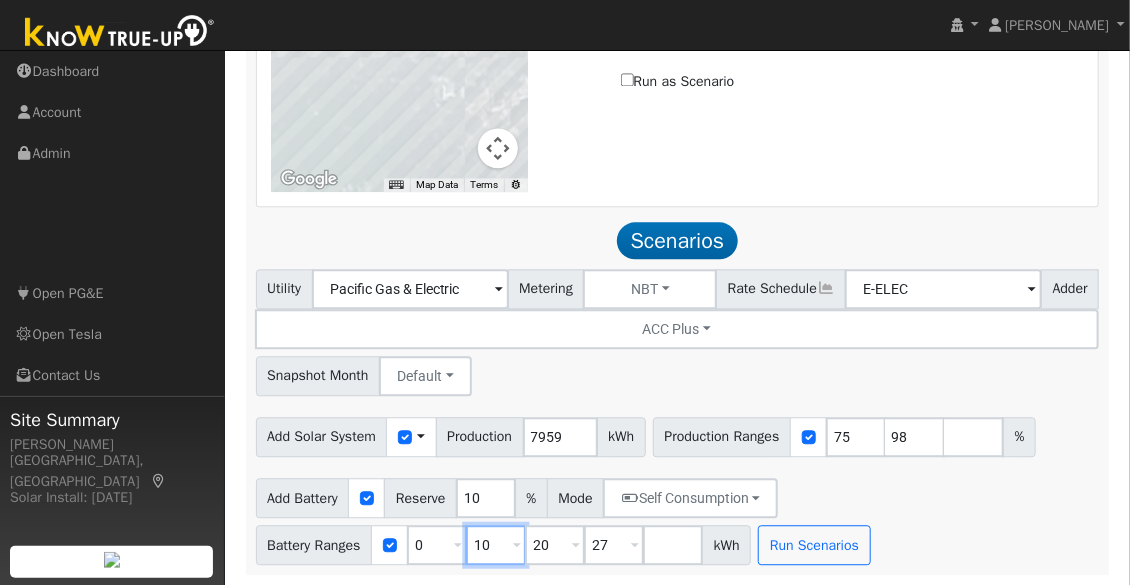 drag, startPoint x: 505, startPoint y: 545, endPoint x: 471, endPoint y: 534, distance: 35.735138 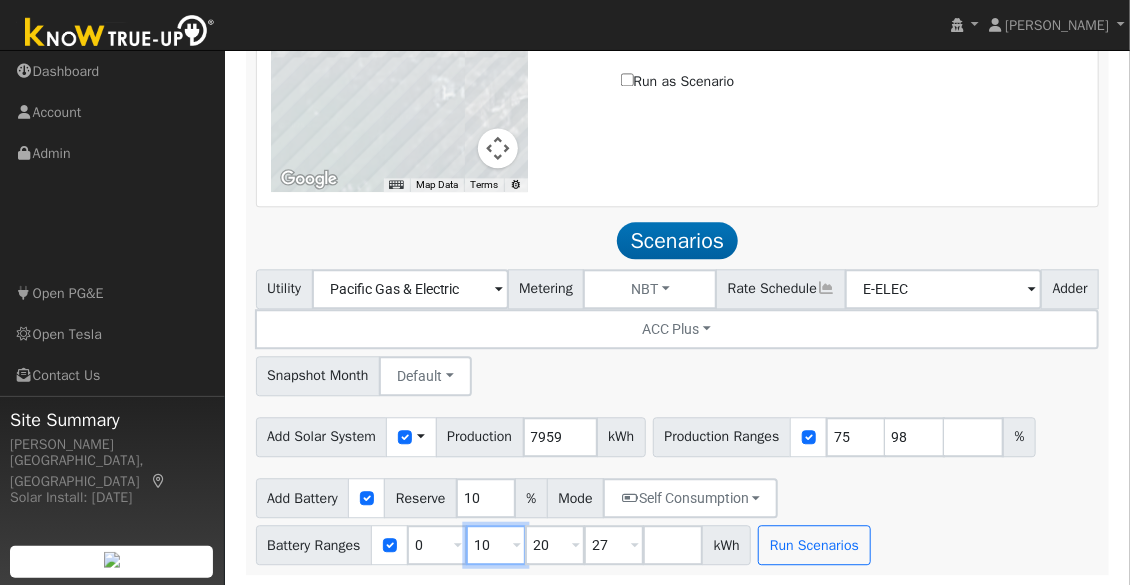 click on "10" at bounding box center (496, 545) 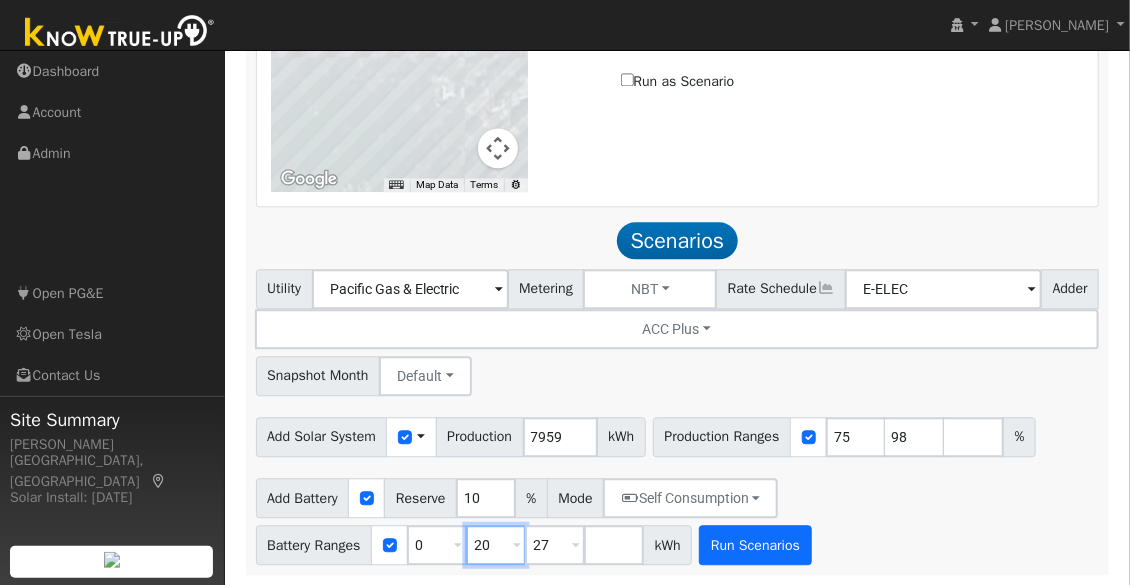 type on "20" 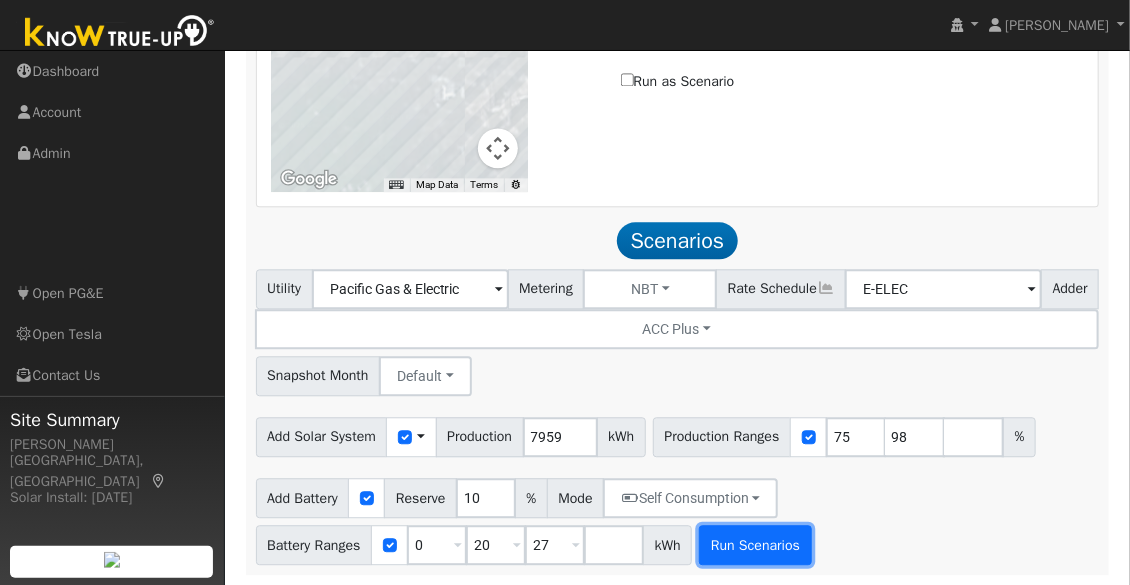 click on "Run Scenarios" at bounding box center [755, 545] 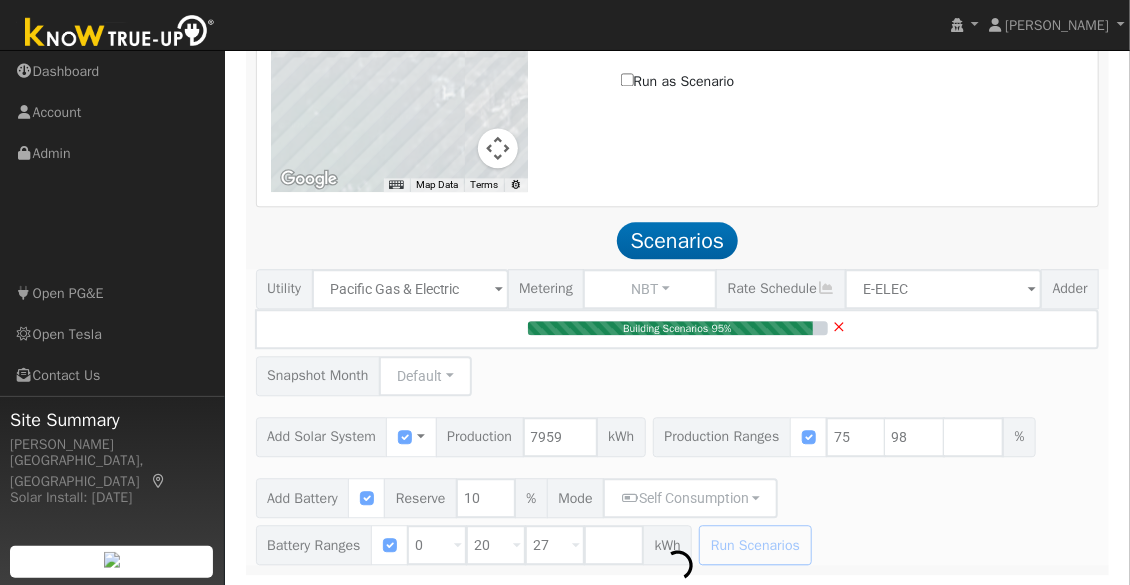 type on "4.0" 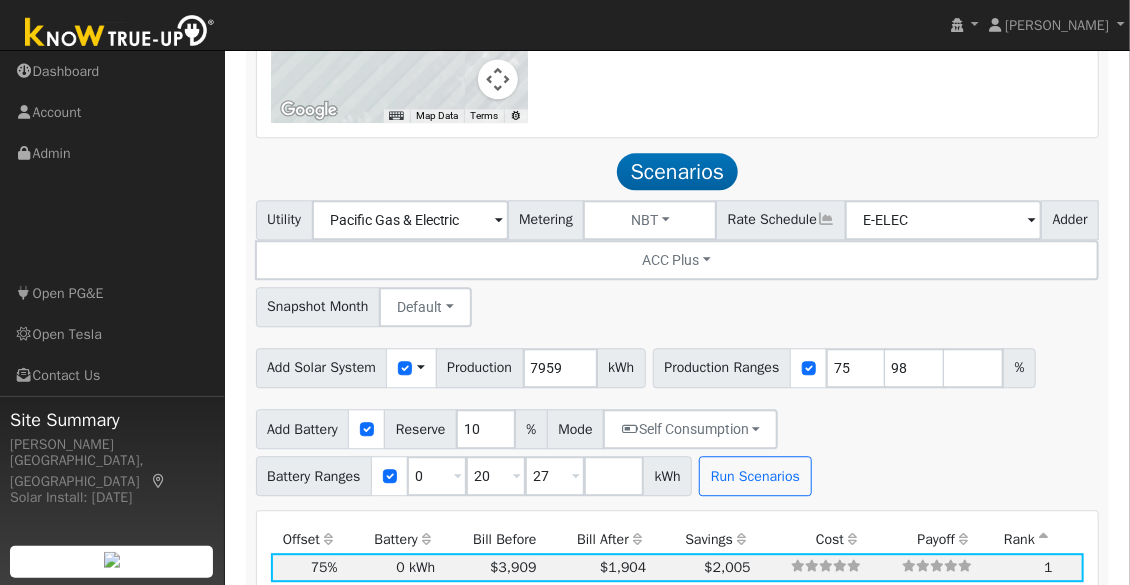 scroll, scrollTop: 1823, scrollLeft: 0, axis: vertical 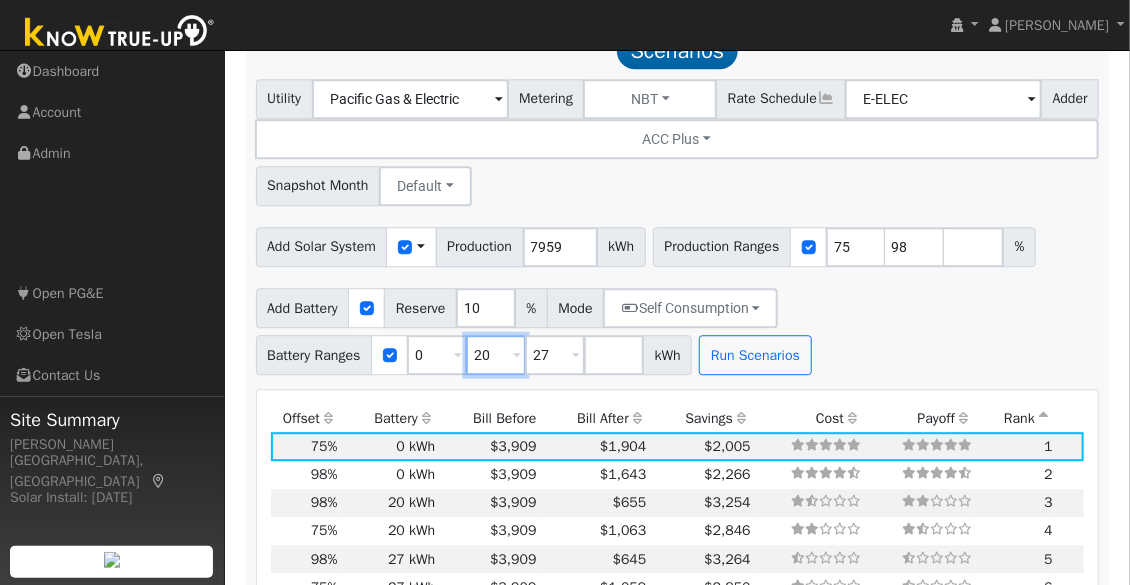 drag, startPoint x: 498, startPoint y: 385, endPoint x: 456, endPoint y: 370, distance: 44.598206 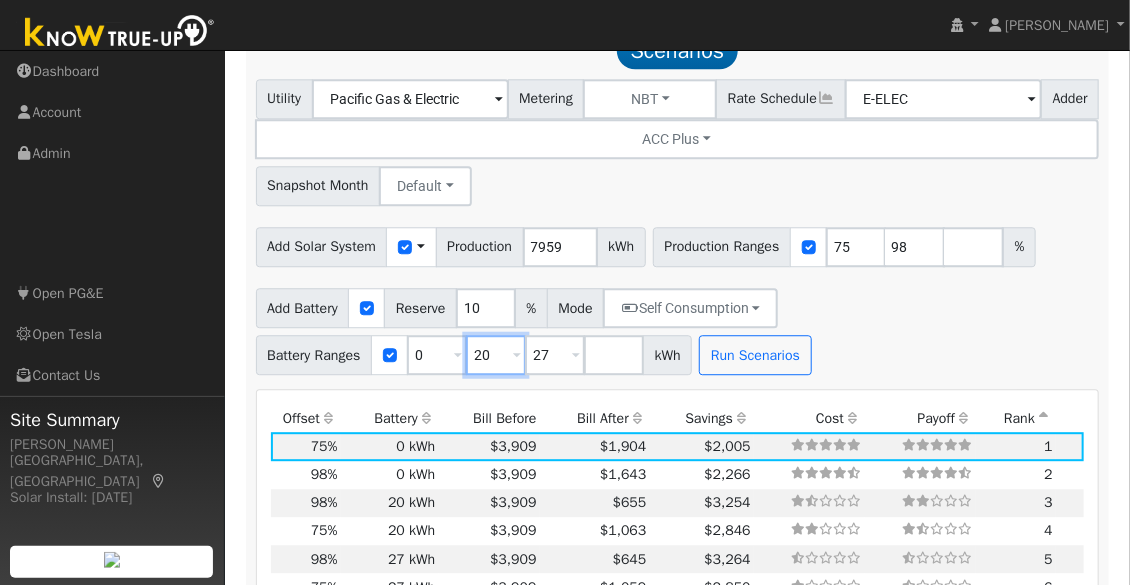 click on "Battery Ranges 0 Overrides Reserve % Mode  None None  Self Consumption  Peak Savings    ACC High Value Push    Backup 20 Overrides Reserve % Mode  None None  Self Consumption  Peak Savings    ACC High Value Push    Backup 27 Overrides Reserve % Mode  None None  Self Consumption  Peak Savings    ACC High Value Push    Backup kWh" at bounding box center [474, 355] 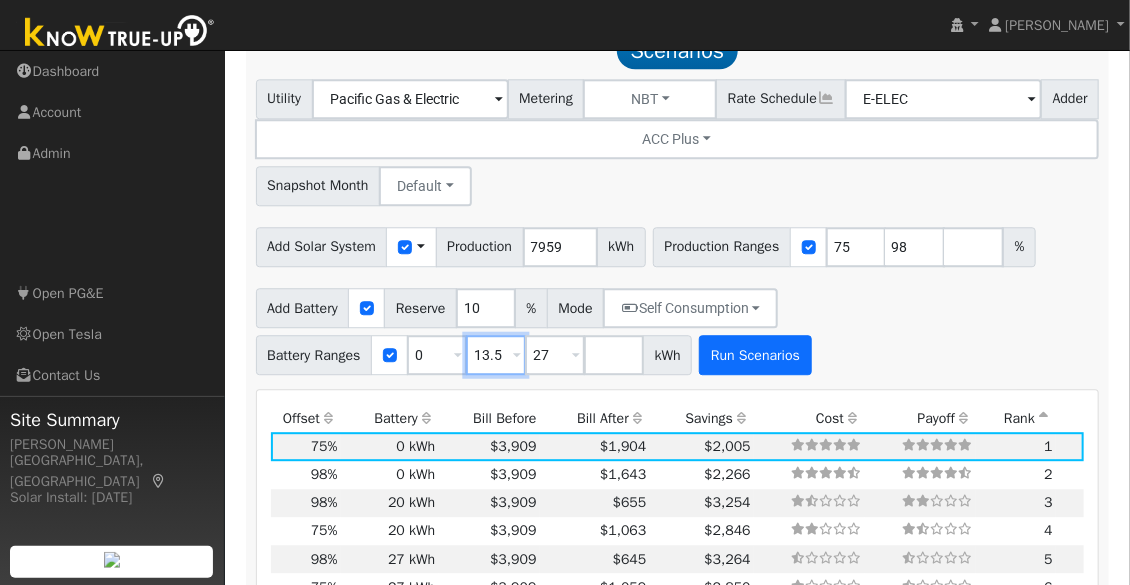 type on "13.5" 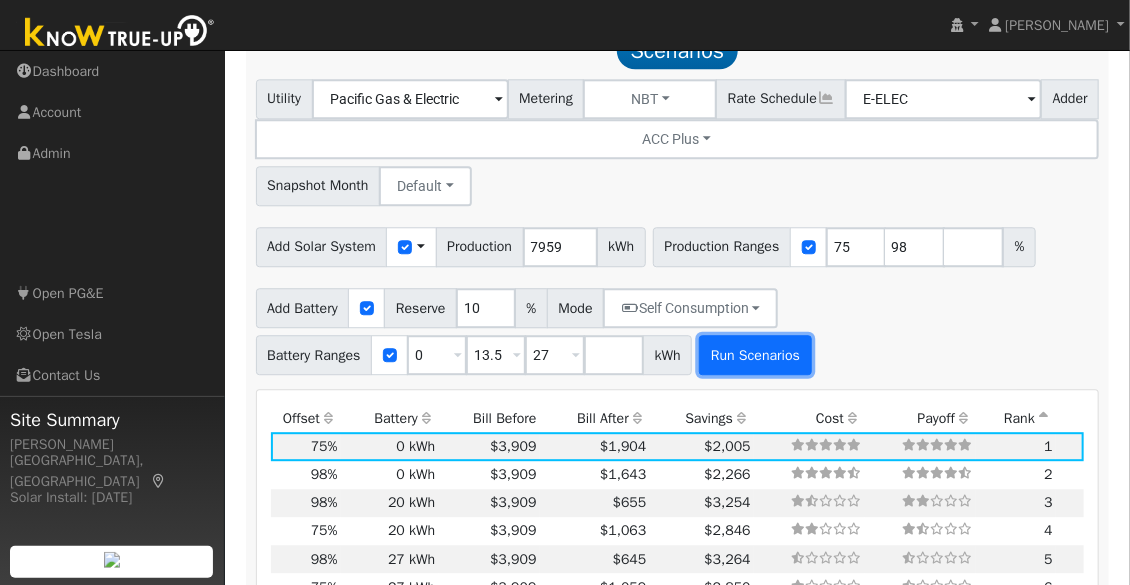 click on "Run Scenarios" at bounding box center [755, 355] 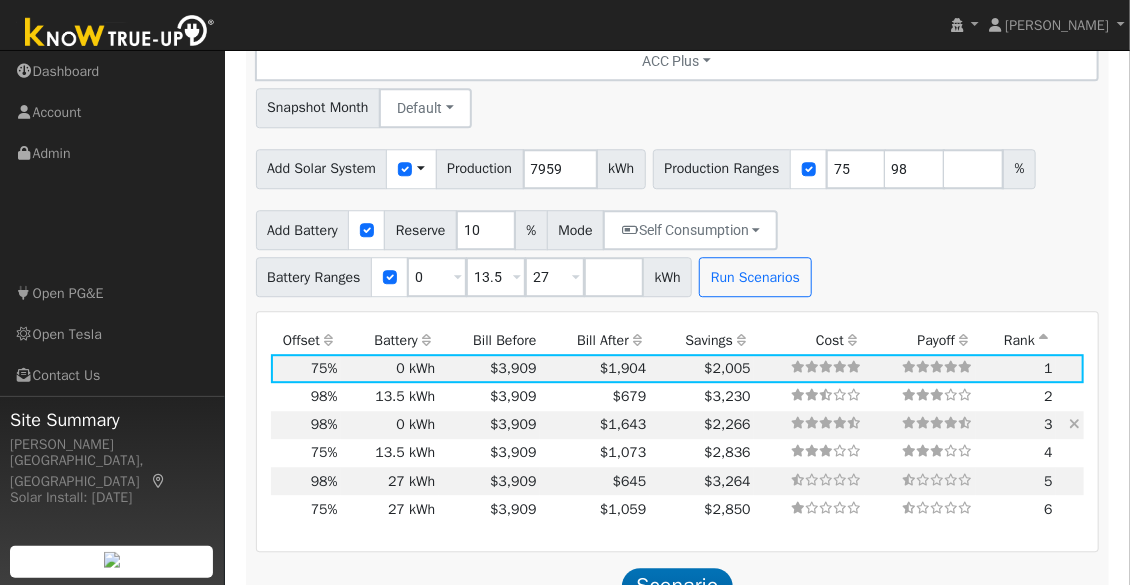 scroll, scrollTop: 1977, scrollLeft: 0, axis: vertical 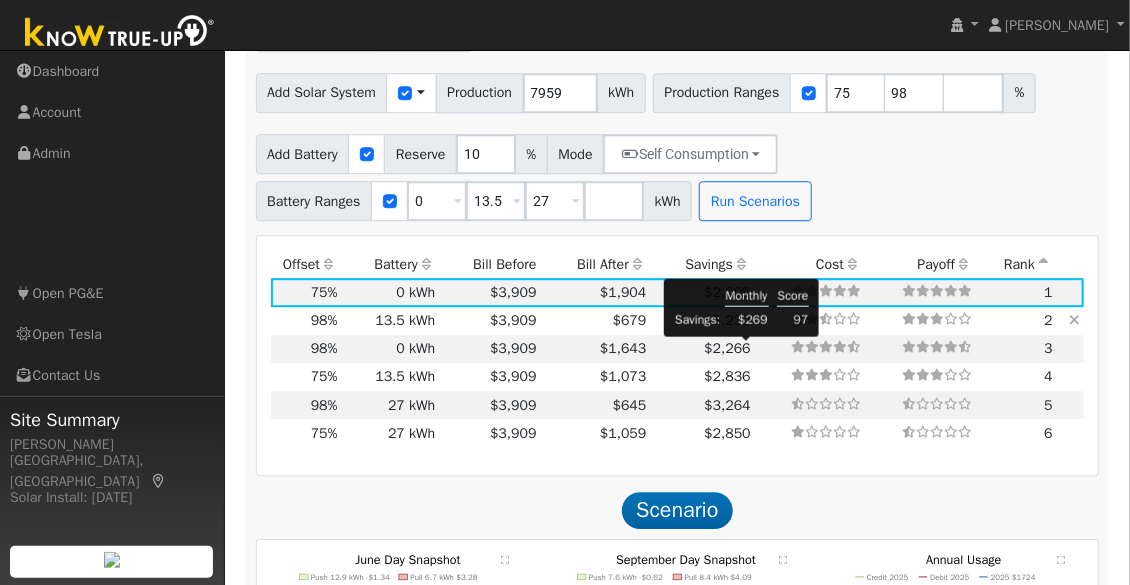 click on "$3,230" at bounding box center (727, 320) 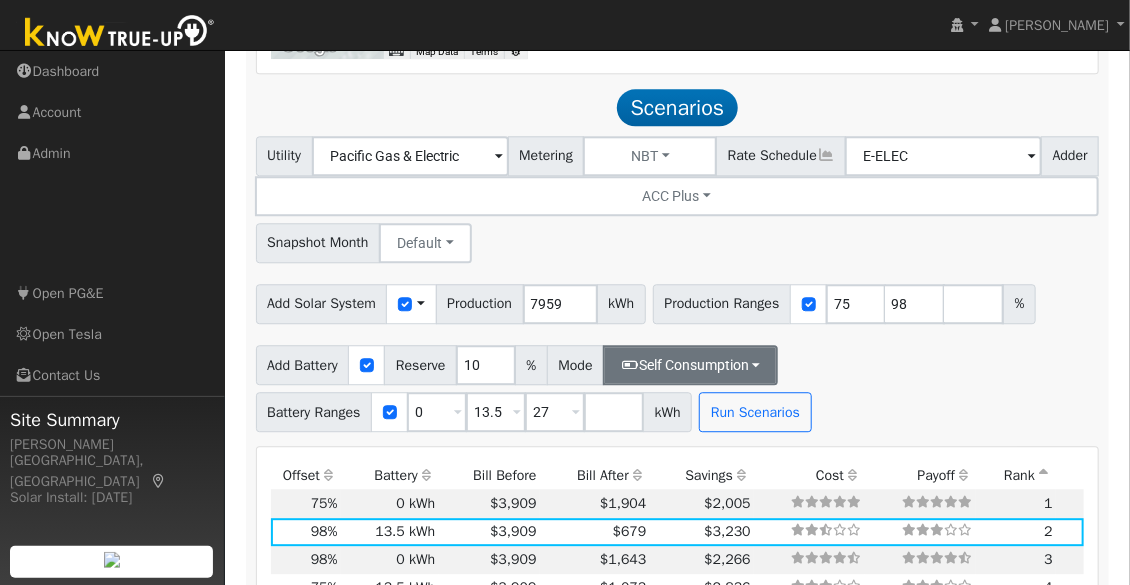 scroll, scrollTop: 1778, scrollLeft: 0, axis: vertical 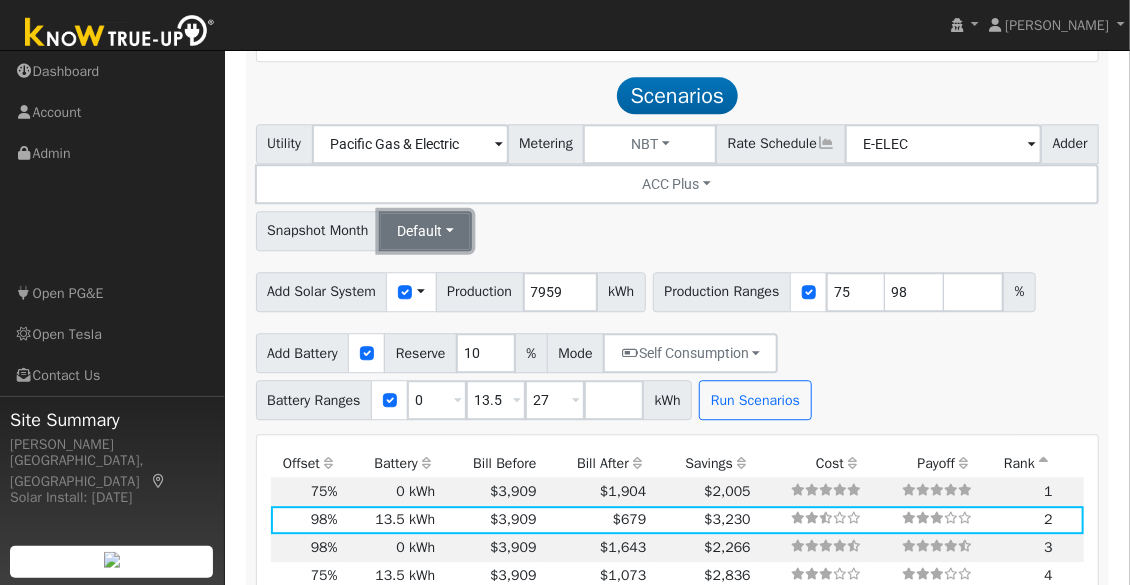 click on "Default" at bounding box center [425, 231] 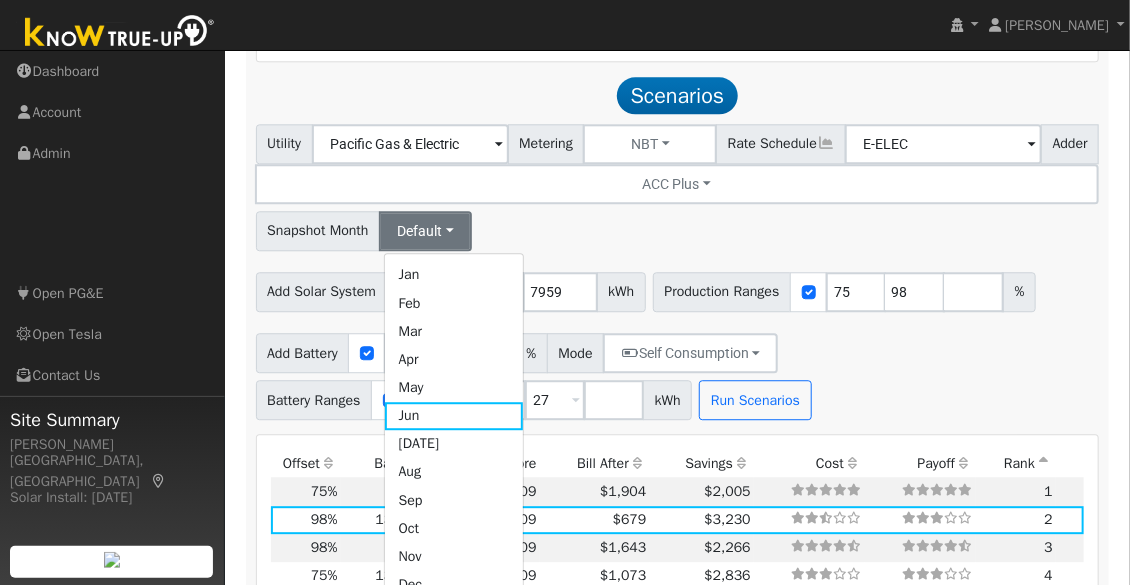 click on "Apr" at bounding box center (454, 359) 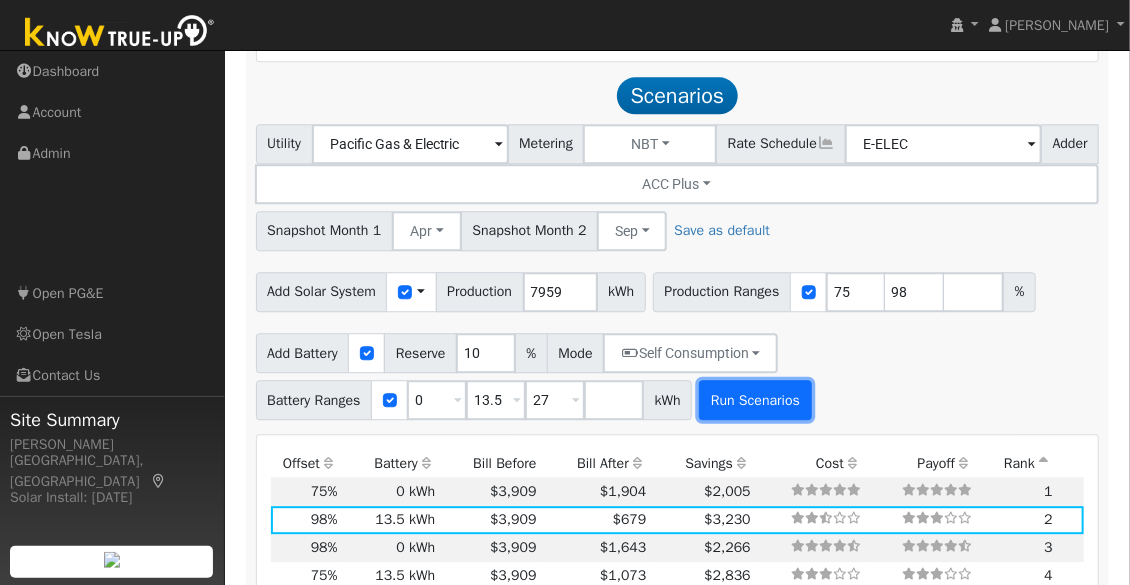 click on "Run Scenarios" at bounding box center [755, 400] 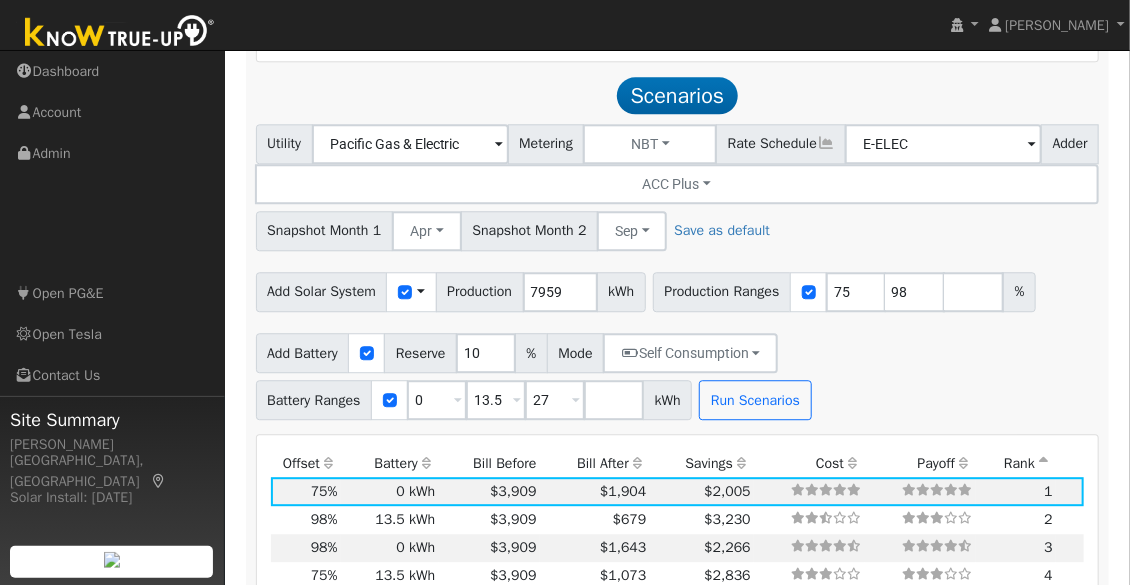 type on "4.0" 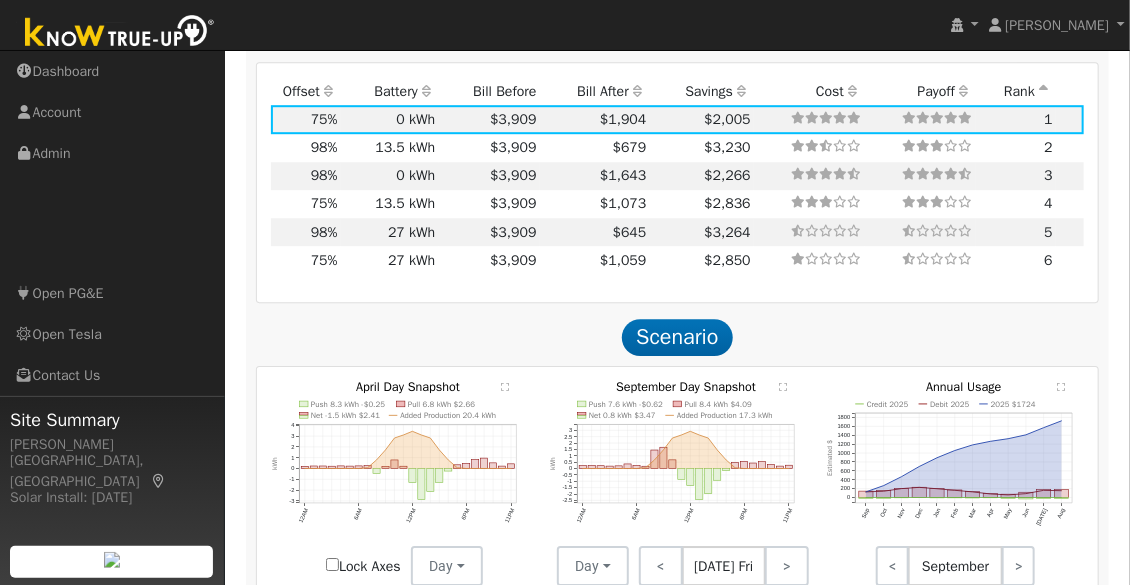 scroll, scrollTop: 2192, scrollLeft: 0, axis: vertical 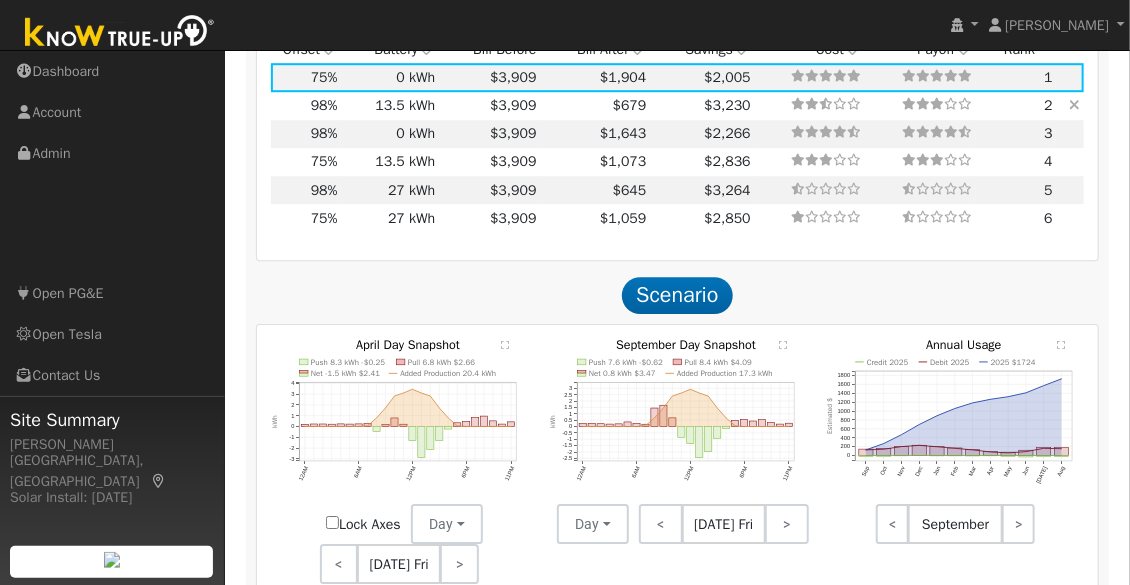 click on "$3,909" at bounding box center [489, 106] 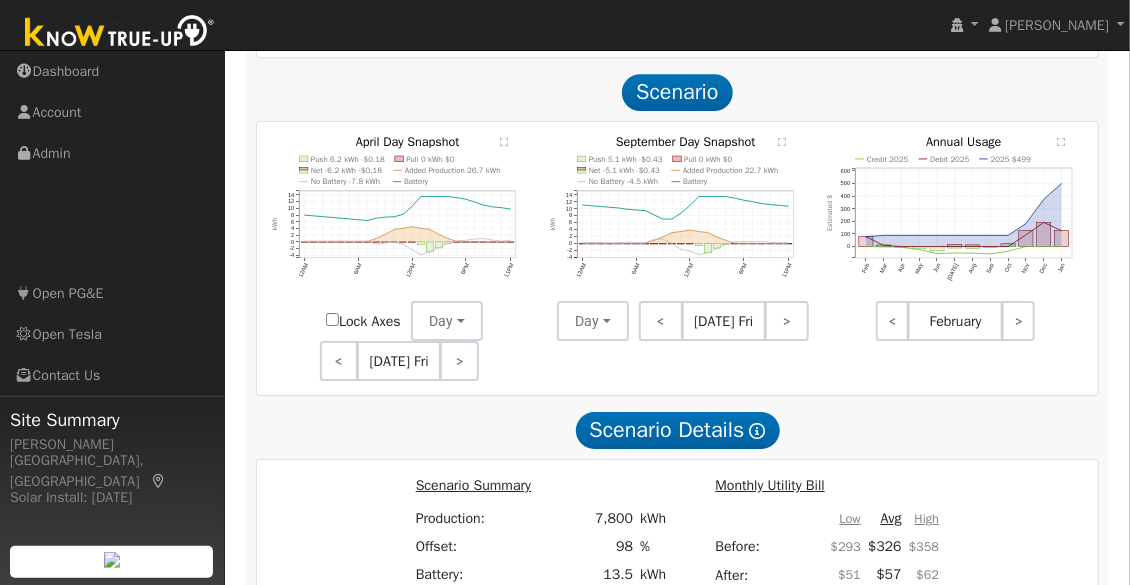 scroll, scrollTop: 2414, scrollLeft: 0, axis: vertical 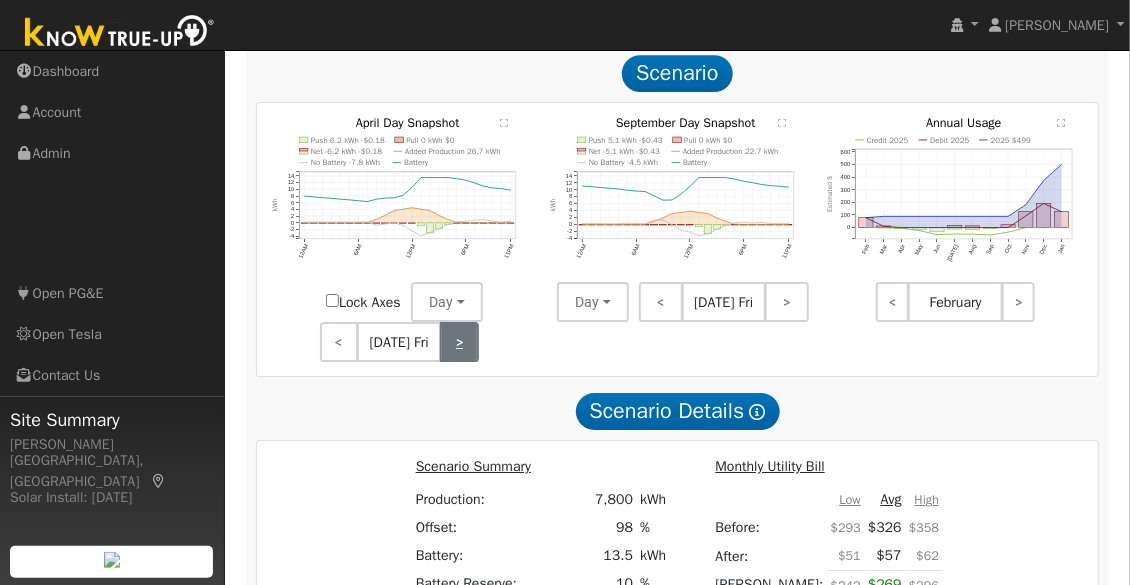 click on ">" at bounding box center (459, 342) 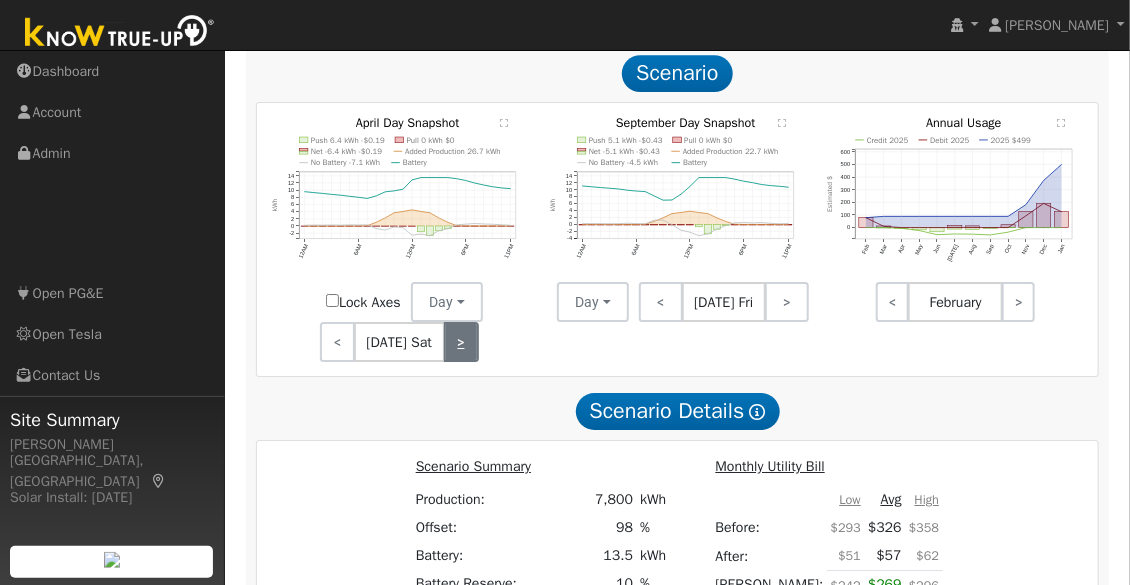click on ">" at bounding box center [461, 342] 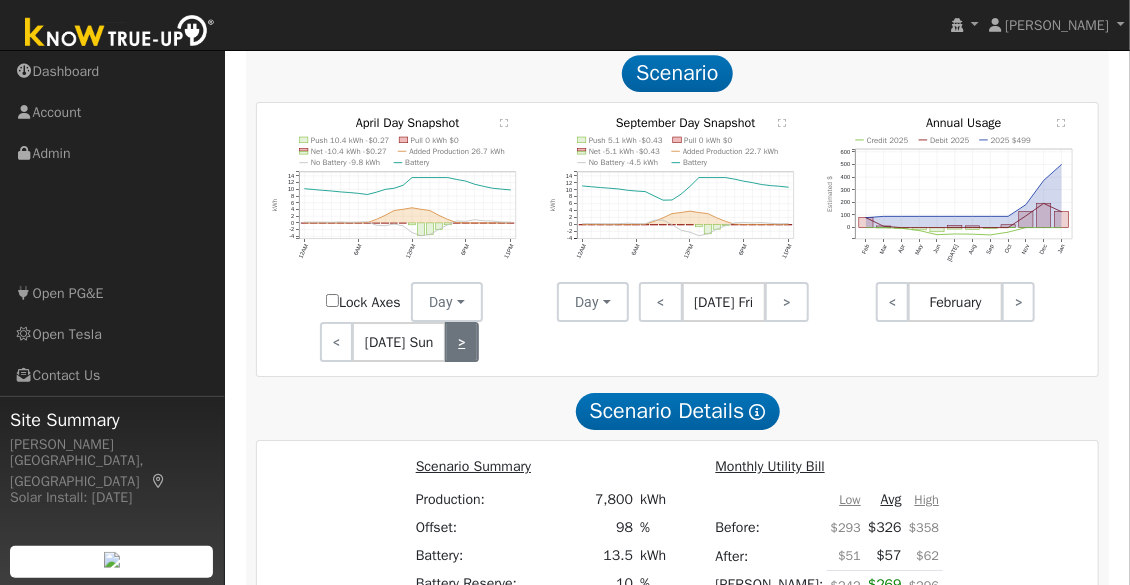 click on ">" at bounding box center [462, 342] 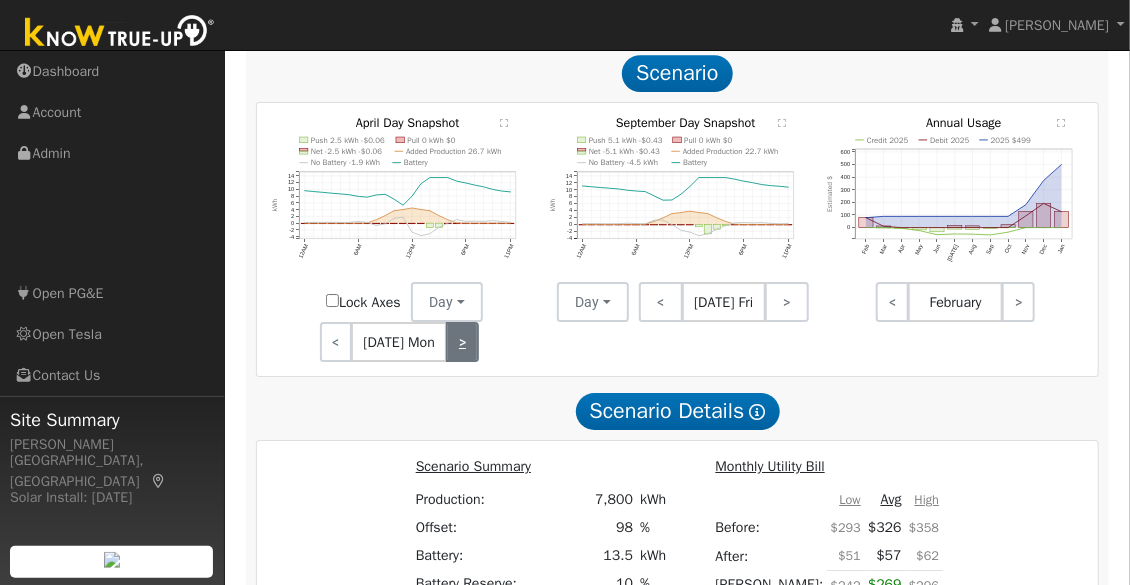 click on ">" at bounding box center (462, 342) 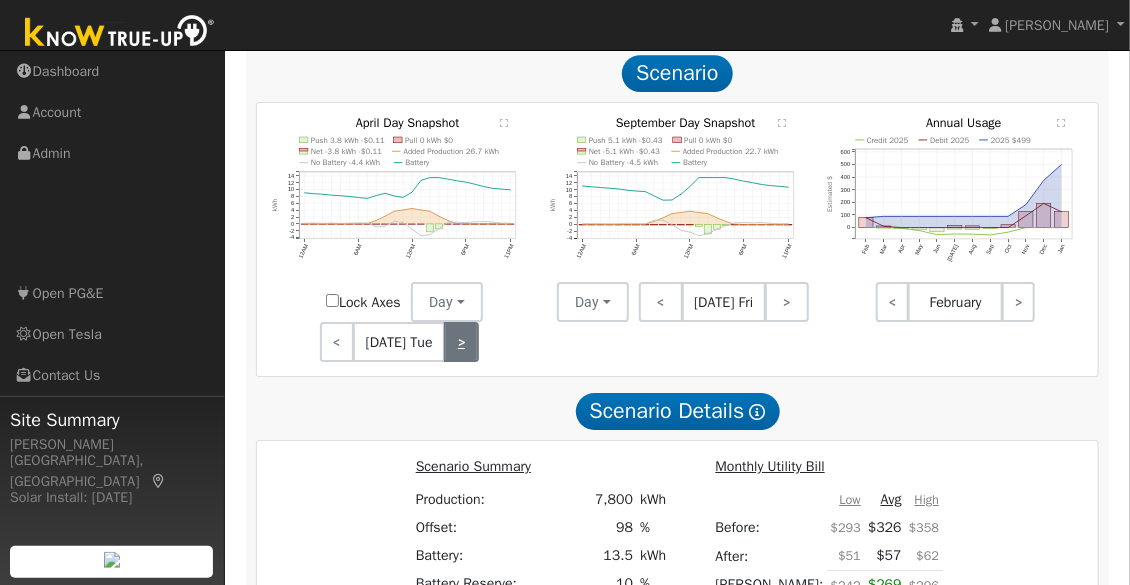 click on ">" at bounding box center (461, 342) 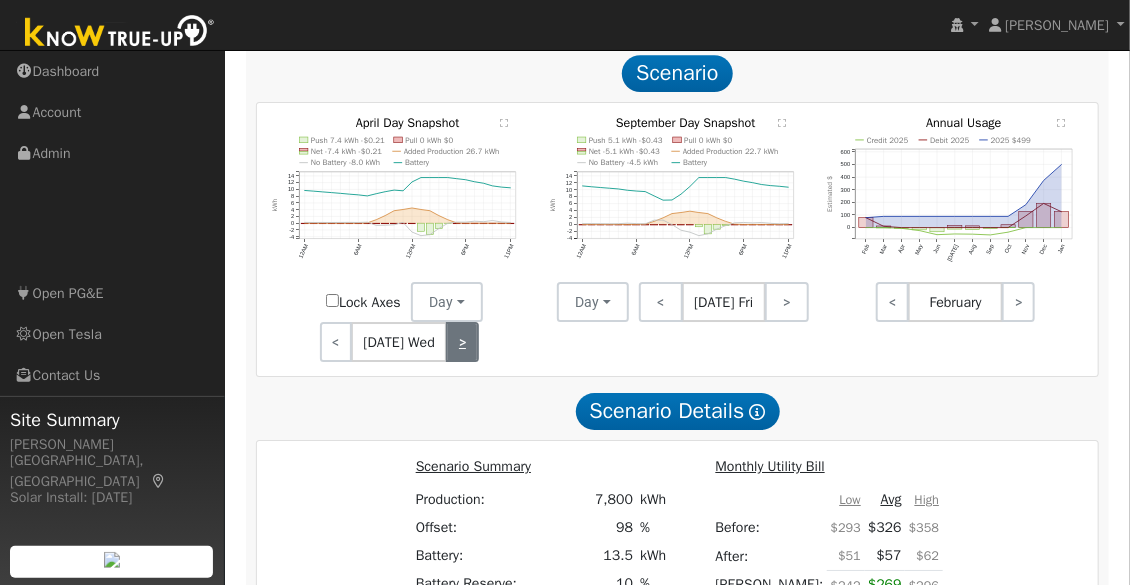 click on ">" at bounding box center (462, 342) 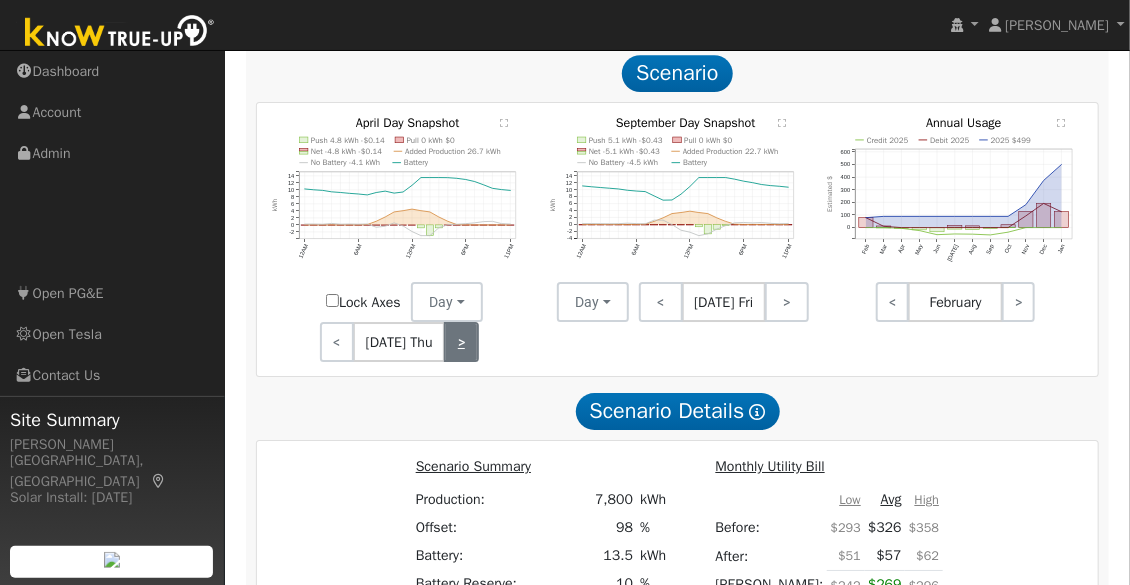 click on ">" at bounding box center [461, 342] 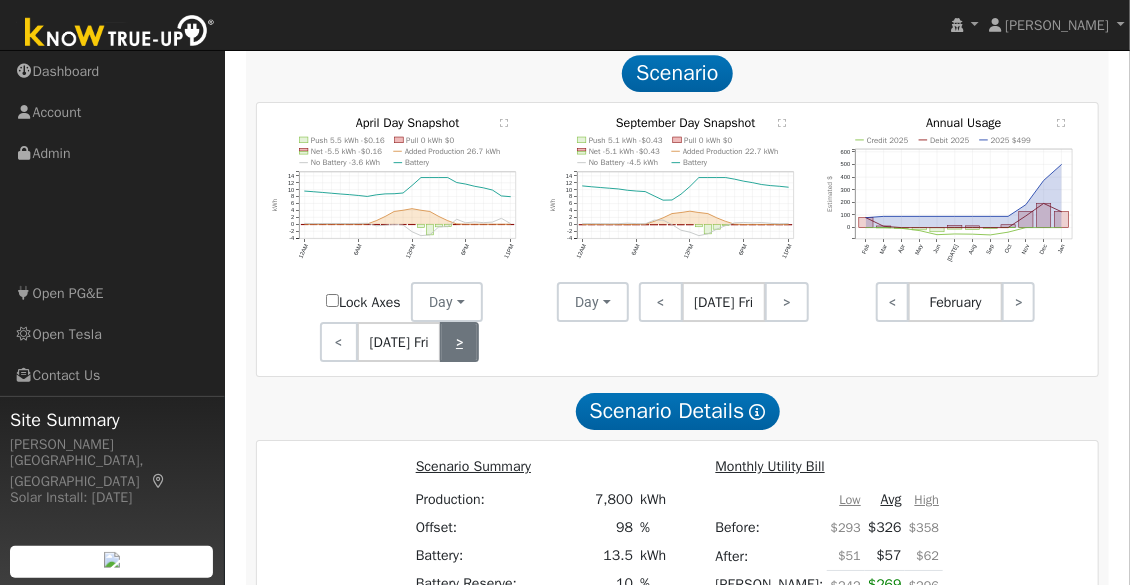 click on ">" at bounding box center [459, 342] 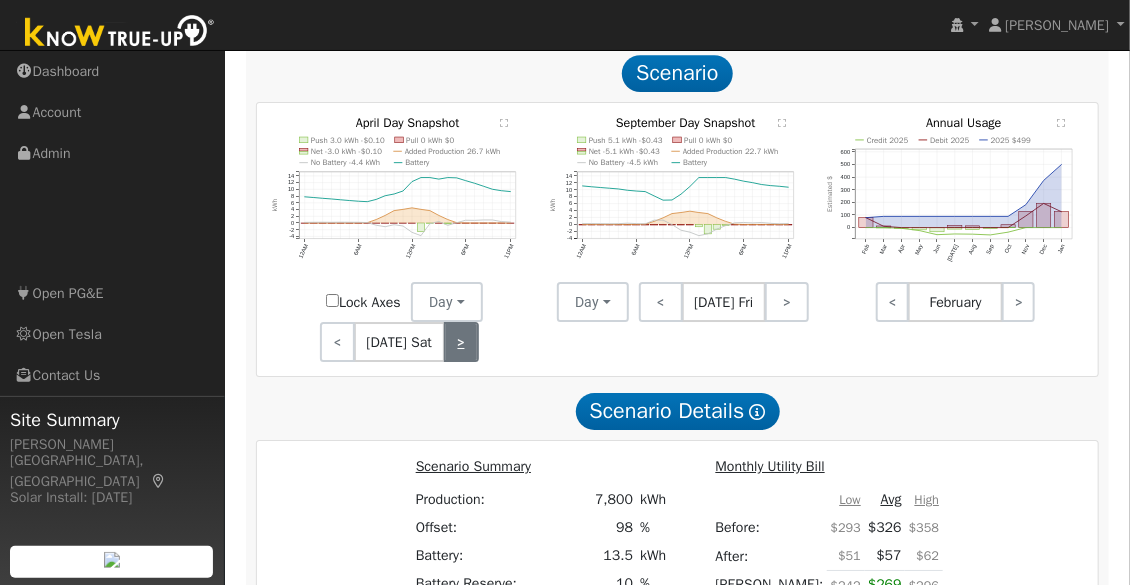 click on ">" at bounding box center (461, 342) 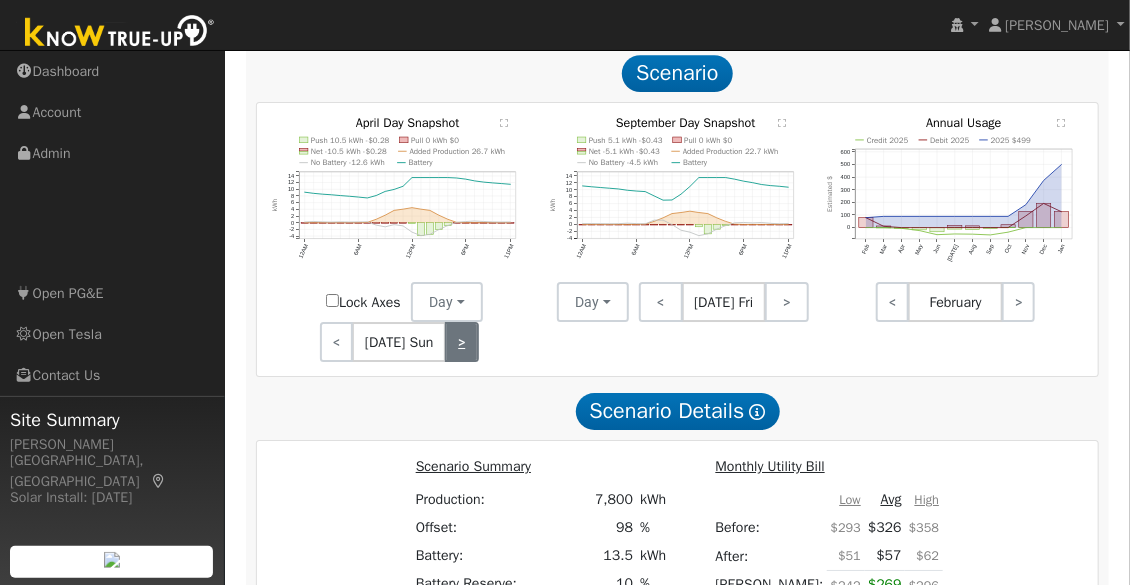 click on ">" at bounding box center [462, 342] 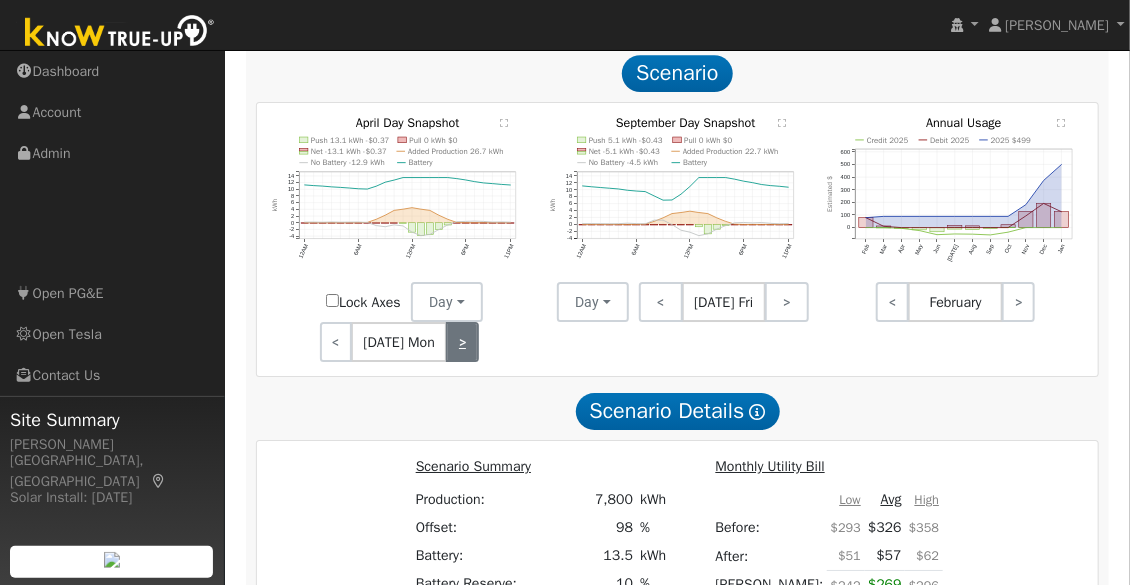 click on ">" at bounding box center [462, 342] 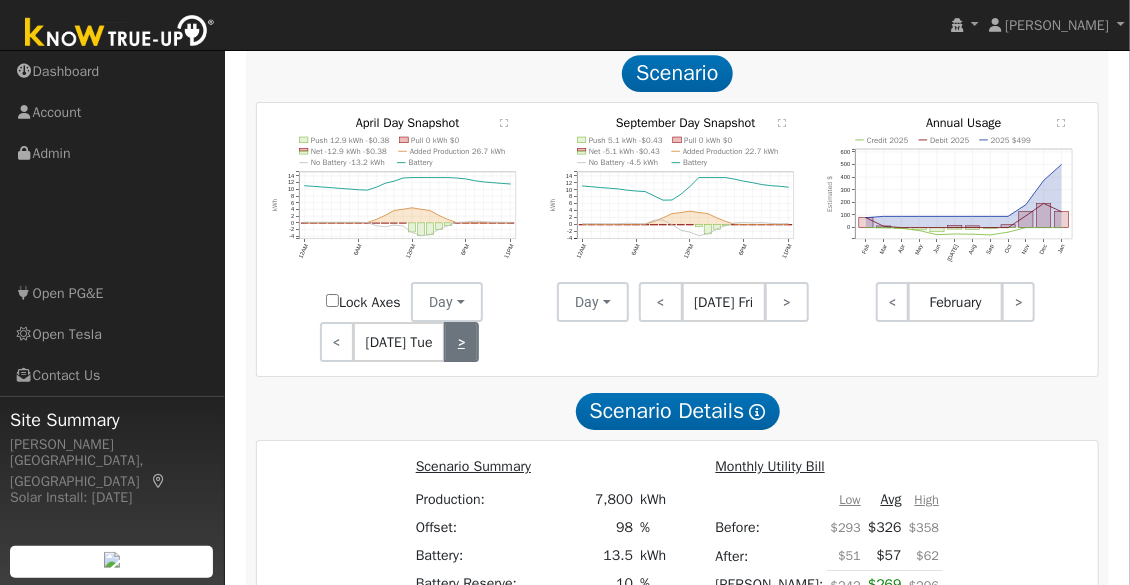 click on ">" at bounding box center [461, 342] 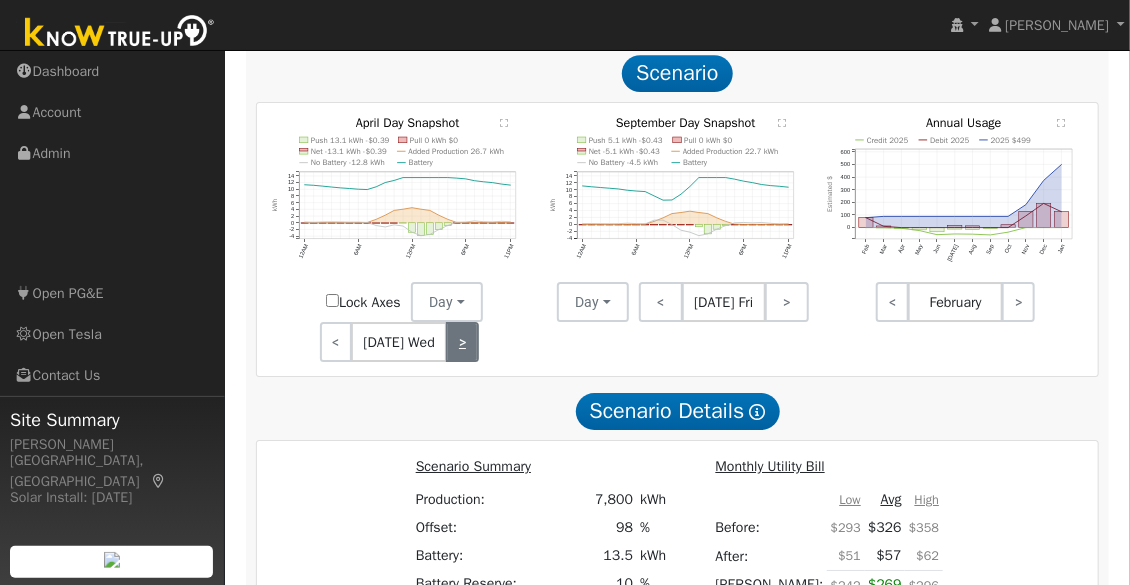 click on ">" at bounding box center [462, 342] 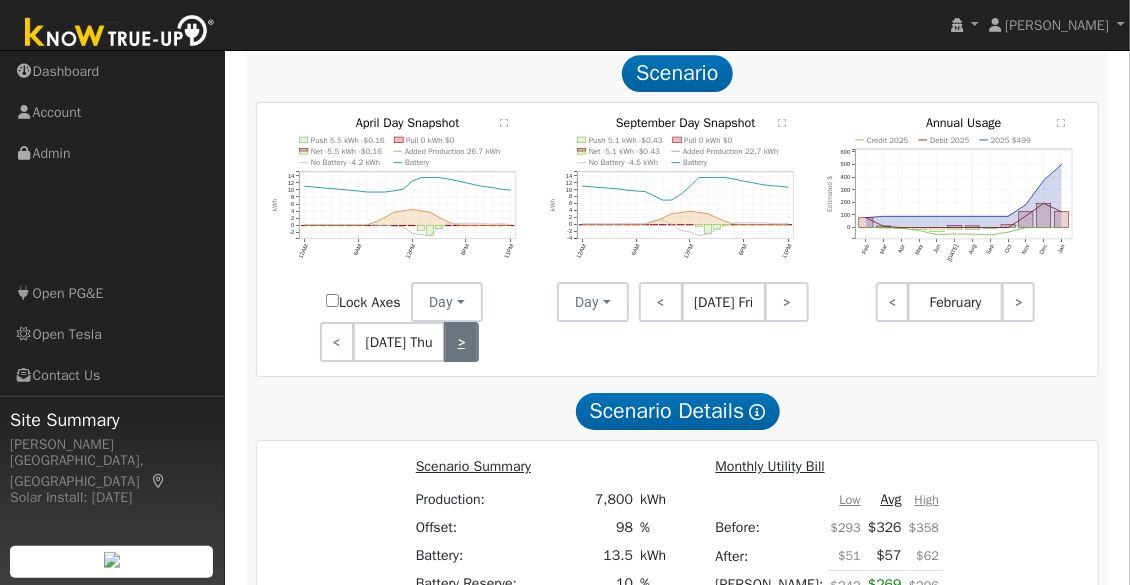 click on ">" at bounding box center (461, 342) 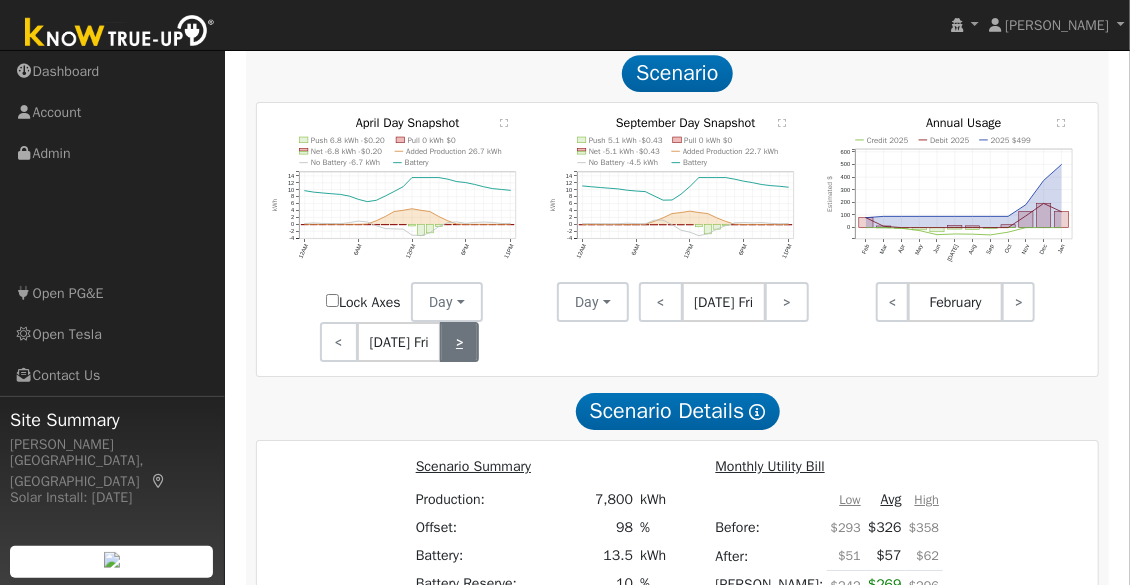 click on ">" at bounding box center (459, 342) 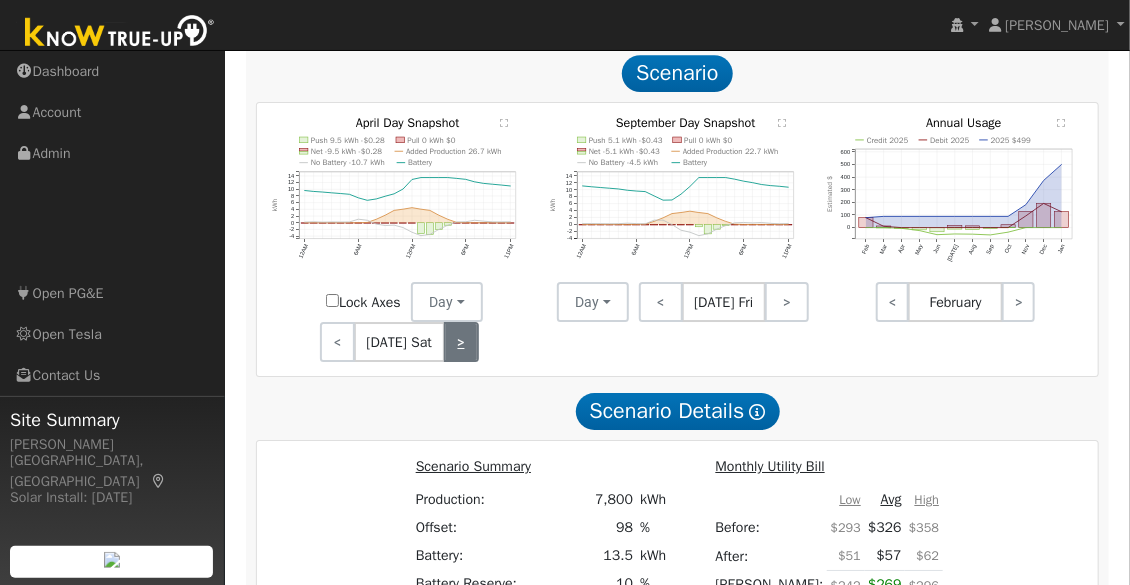 click on ">" at bounding box center [461, 342] 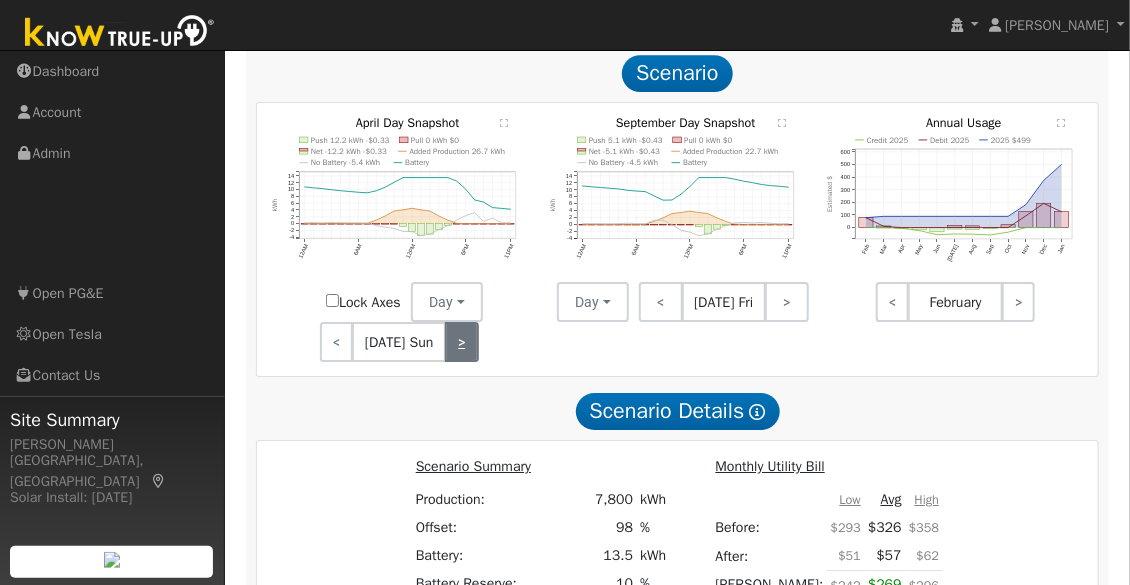 click on ">" at bounding box center [462, 342] 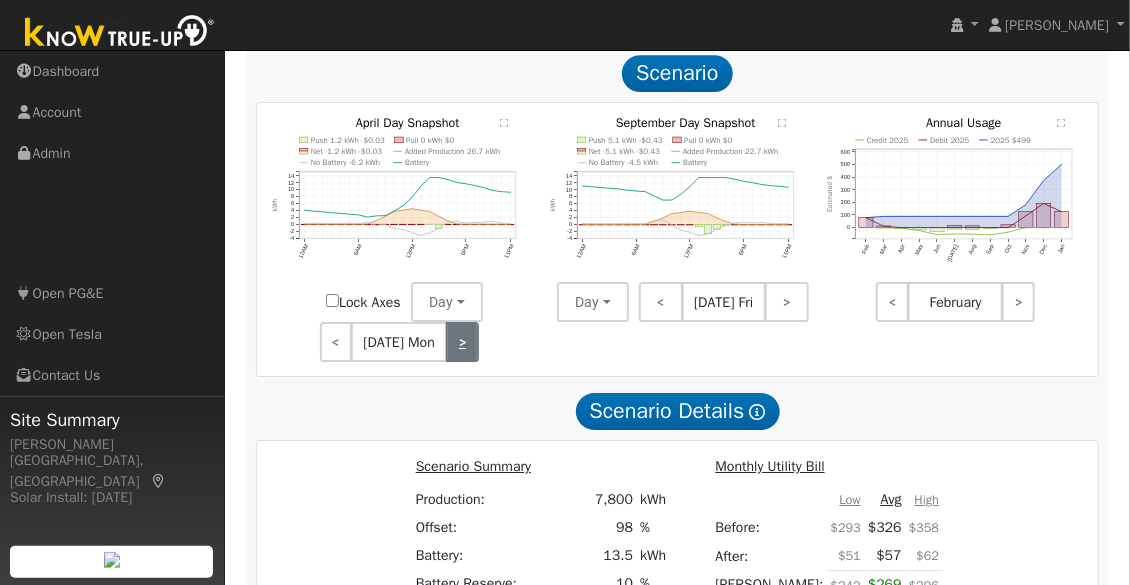 click on ">" at bounding box center (462, 342) 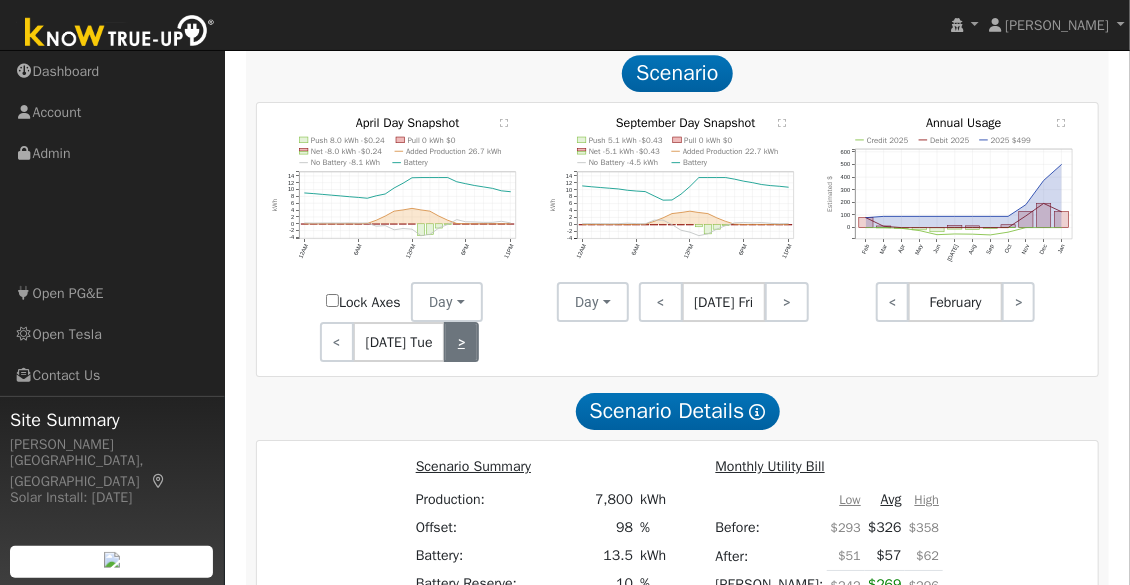 click on ">" at bounding box center (461, 342) 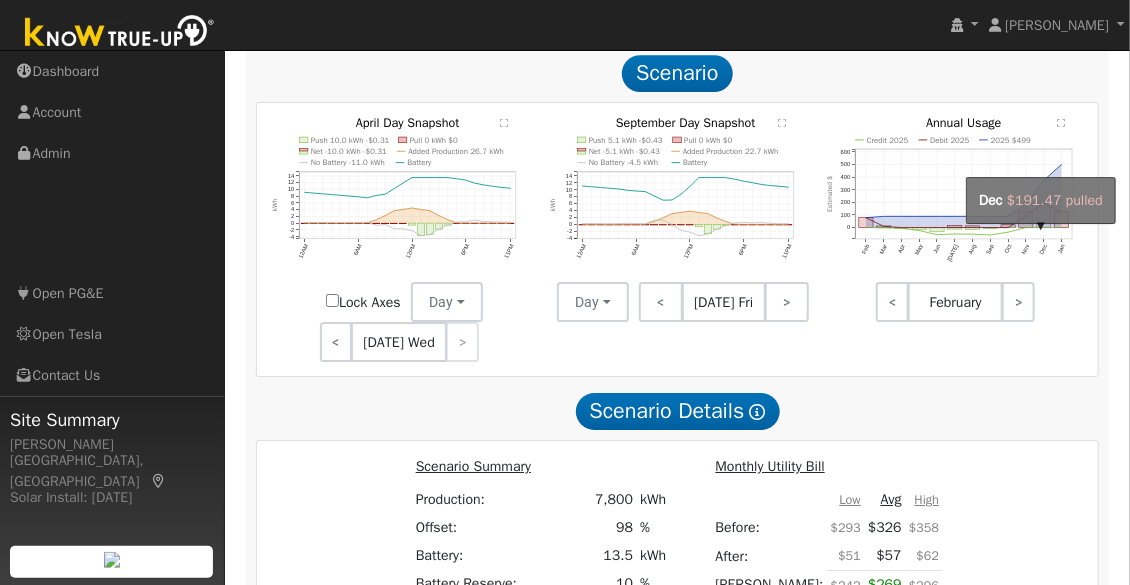 click on "onclick=""" 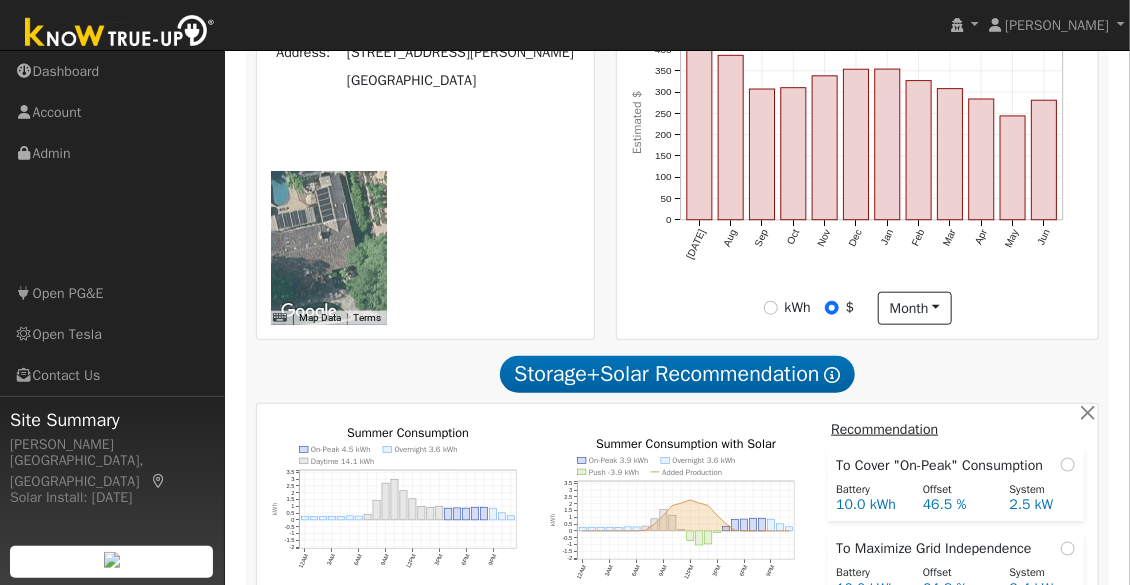 scroll, scrollTop: 271, scrollLeft: 0, axis: vertical 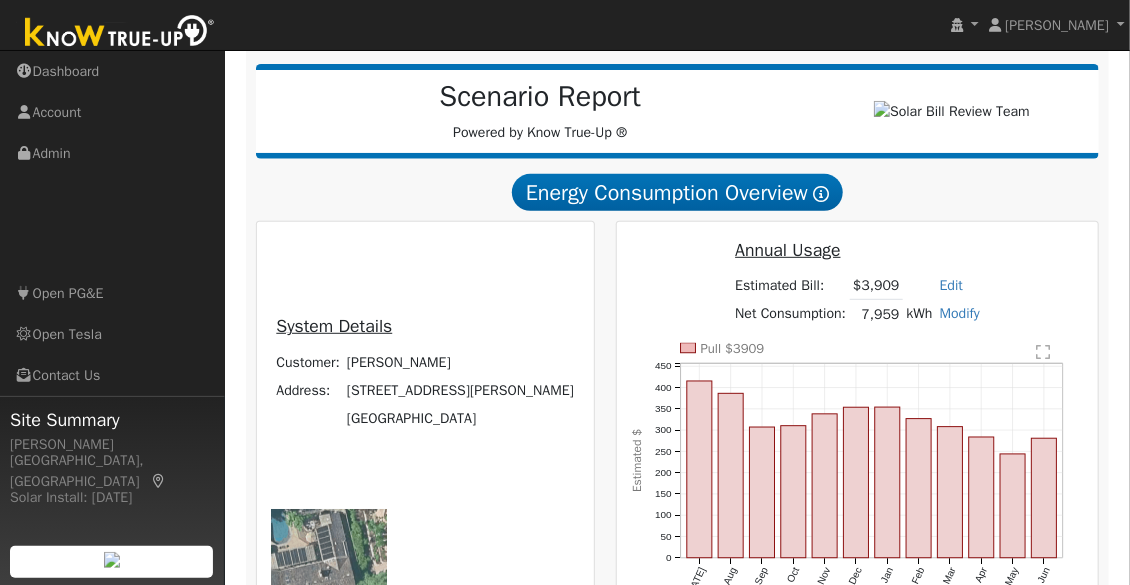 click on "Modify" at bounding box center (960, 313) 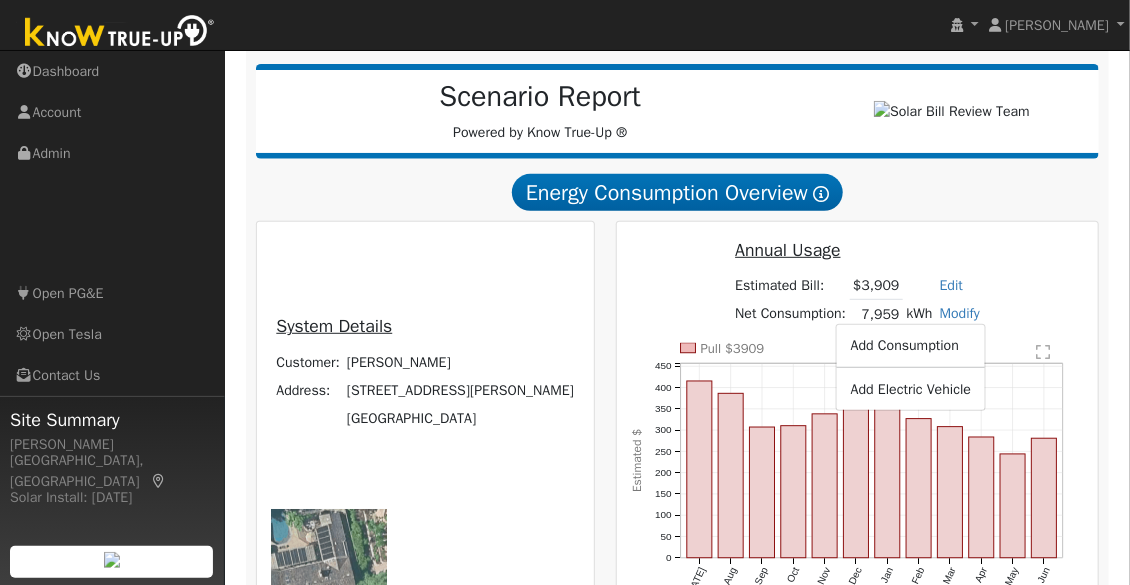 click on "Add Consumption" at bounding box center (911, 346) 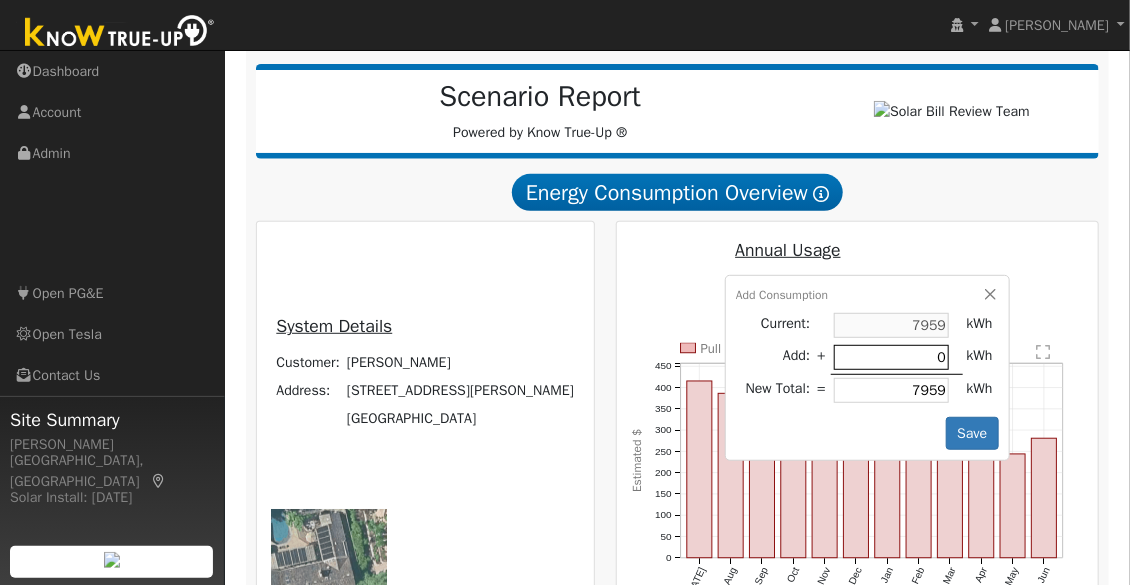 type on "2" 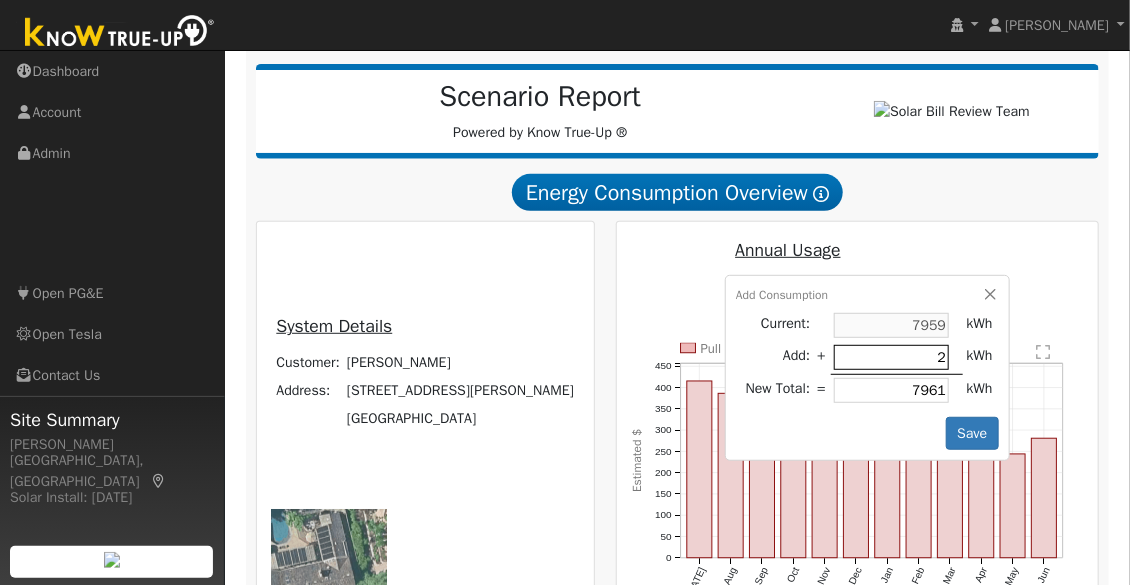type on "21" 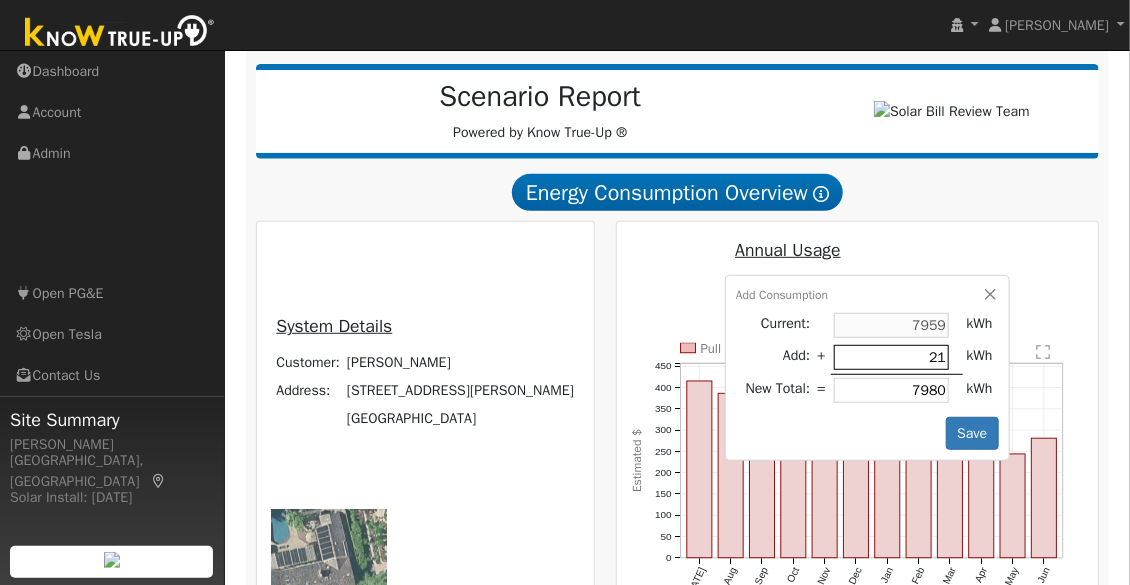 type on "210" 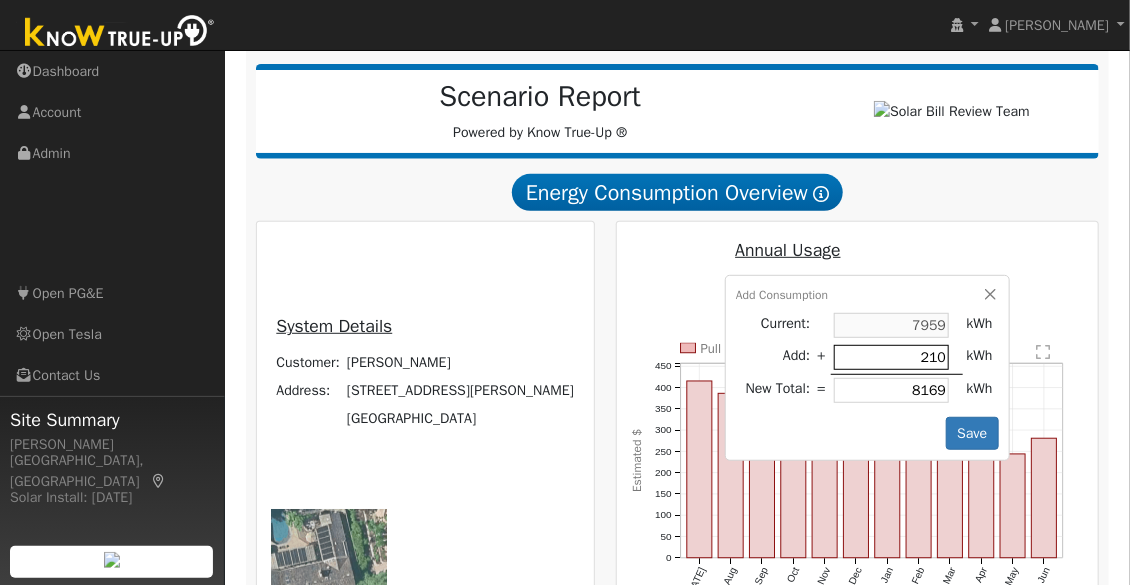 type on "2100" 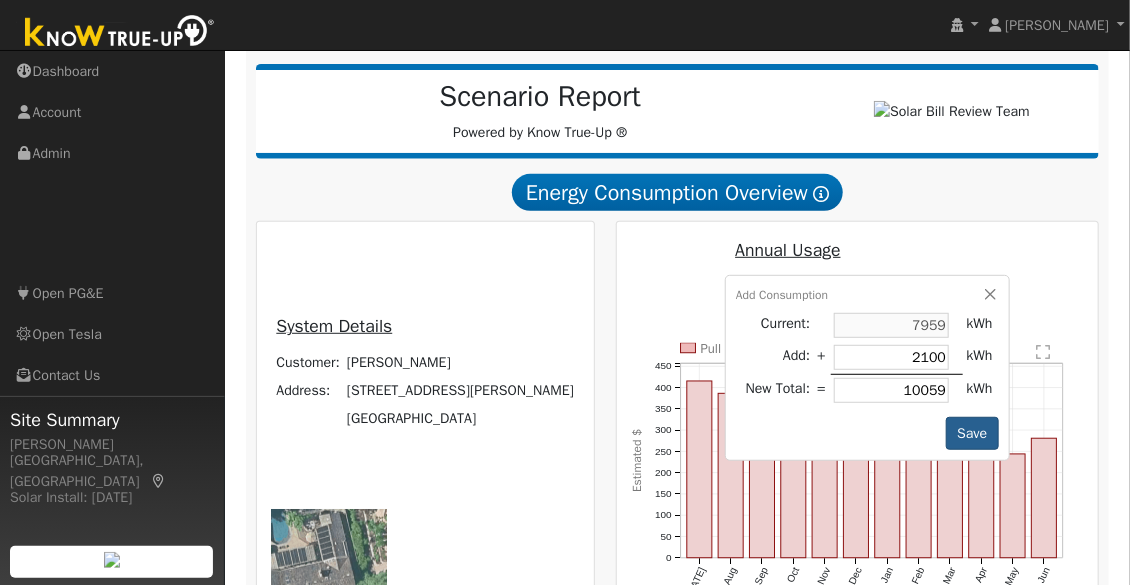 type on "2100" 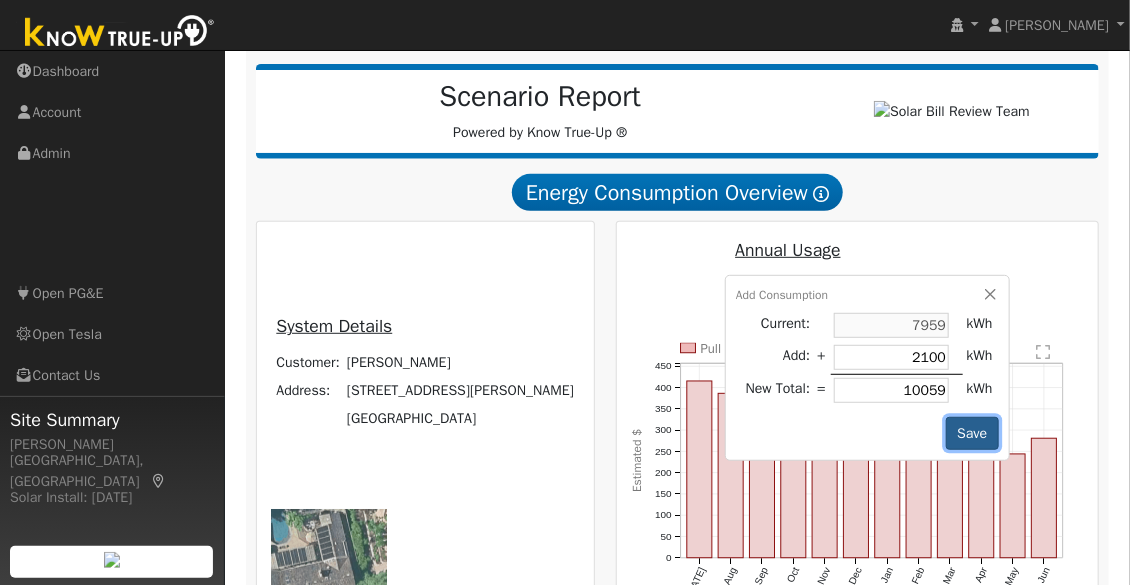 click on "Save" at bounding box center (972, 434) 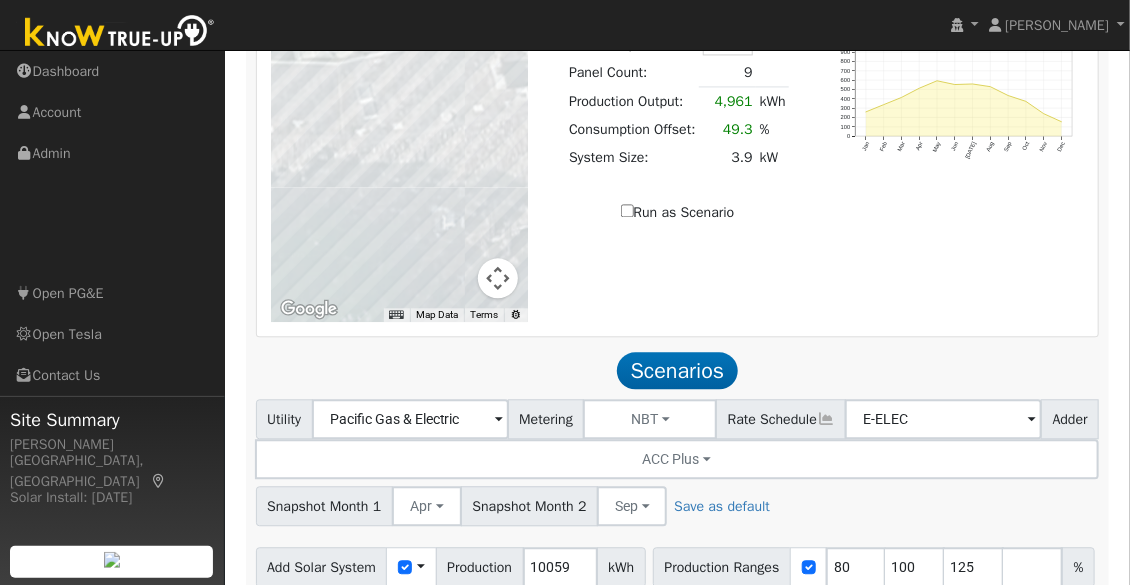 scroll, scrollTop: 1766, scrollLeft: 0, axis: vertical 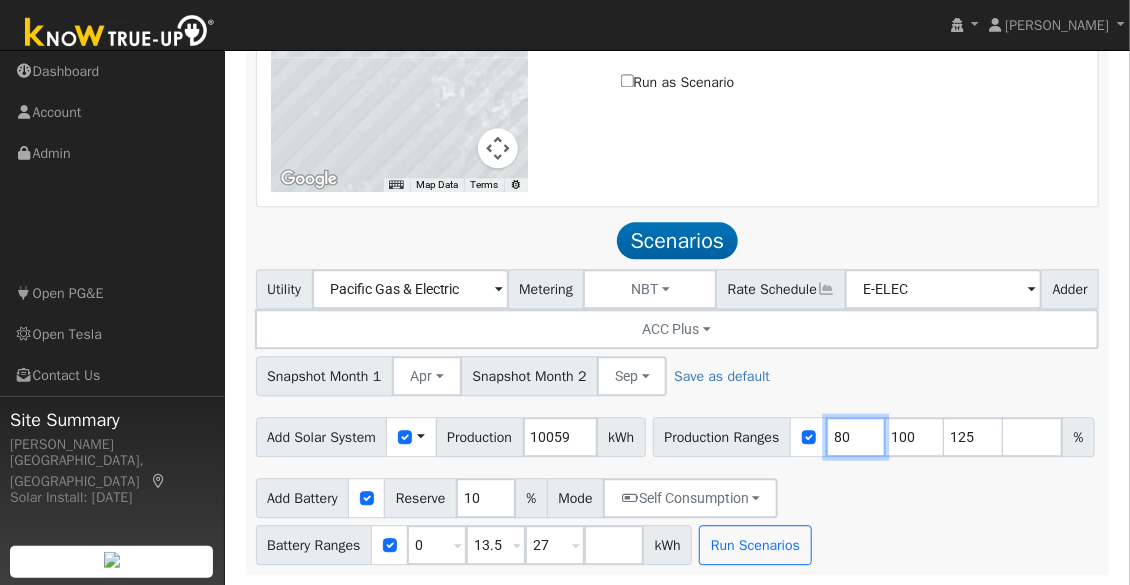 drag, startPoint x: 464, startPoint y: 443, endPoint x: 415, endPoint y: 433, distance: 50.01 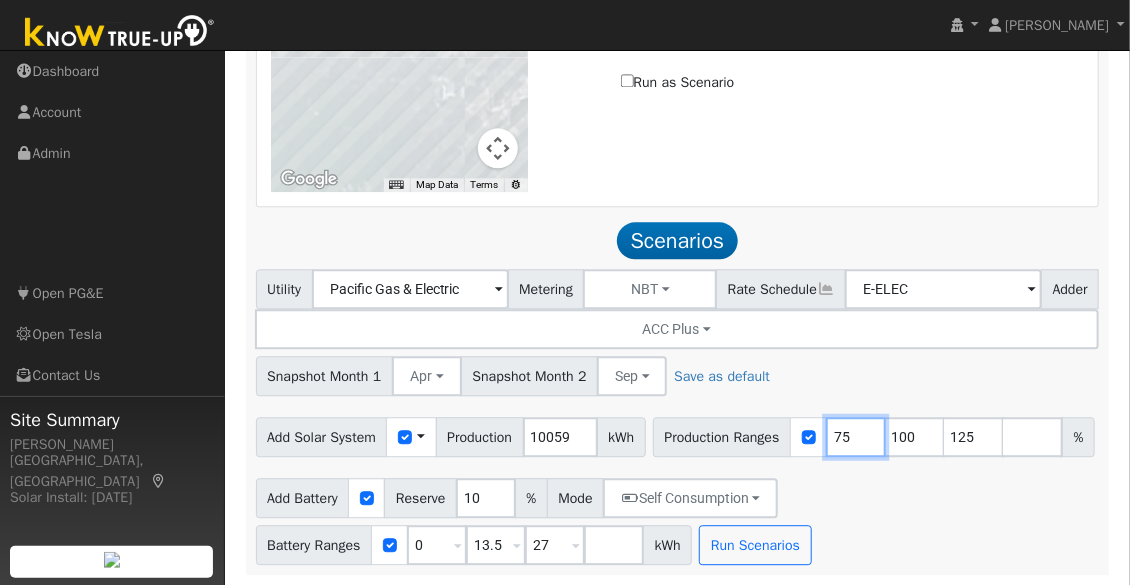type on "75" 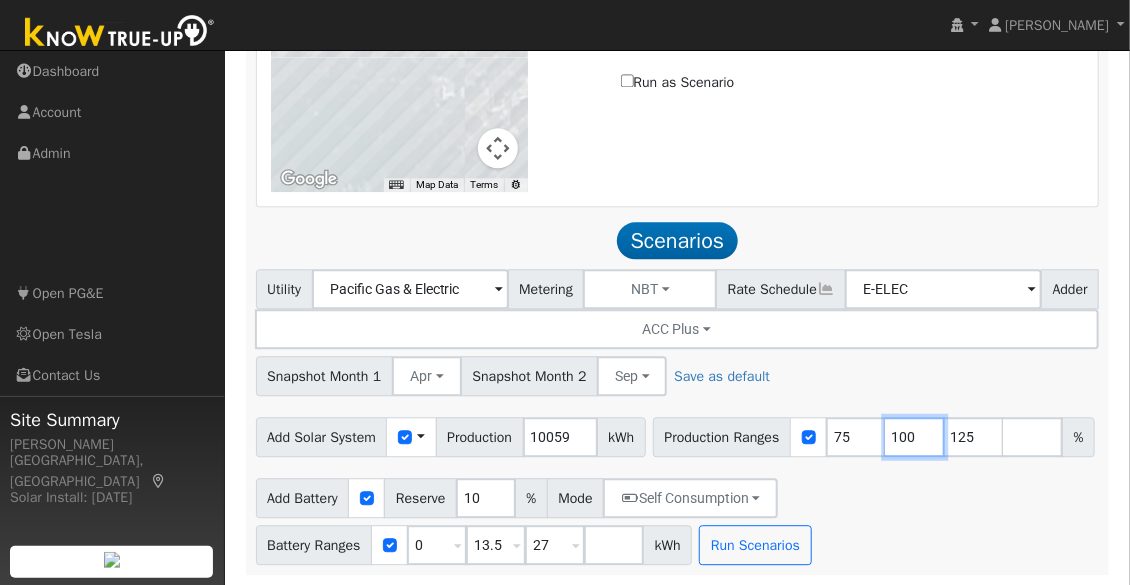 drag, startPoint x: 524, startPoint y: 434, endPoint x: 500, endPoint y: 428, distance: 24.738634 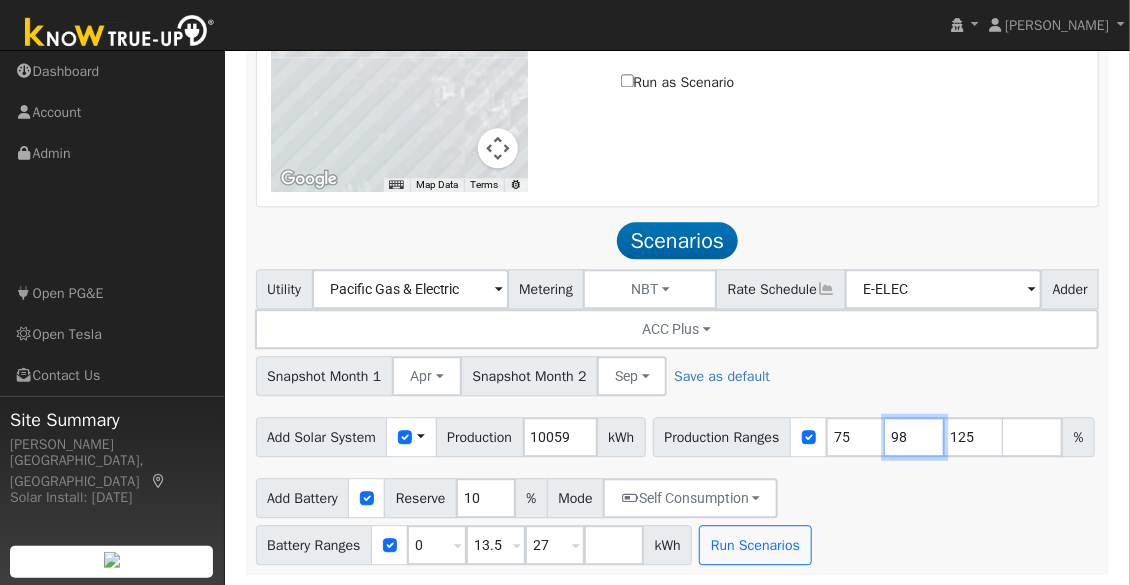 type on "98" 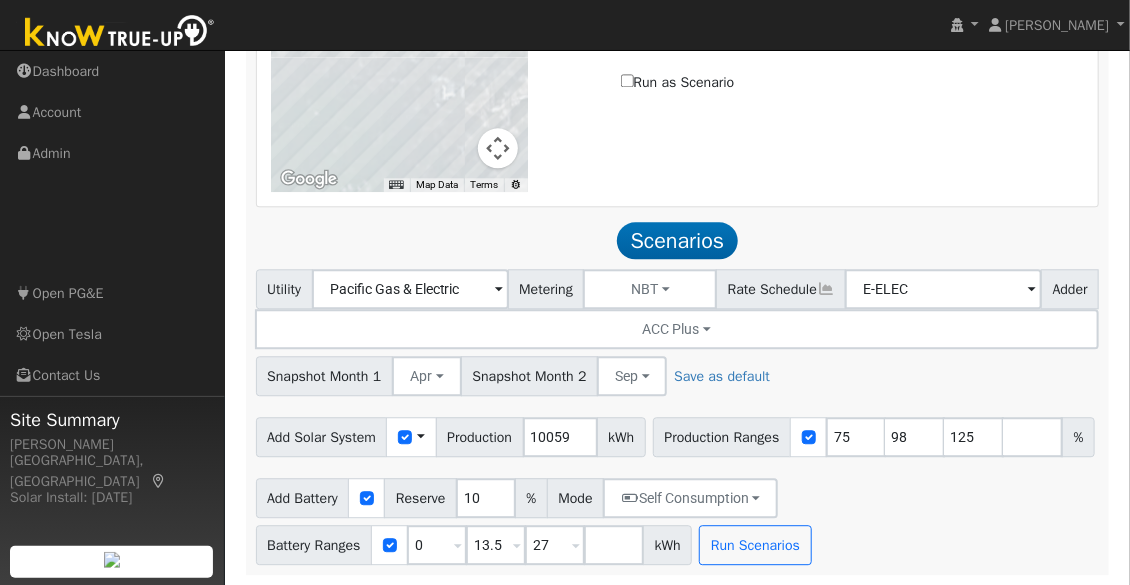 click on "Add Solar System Use CSV Data Production 10059 kWh Production Ranges 75 98 125 %" at bounding box center (677, 433) 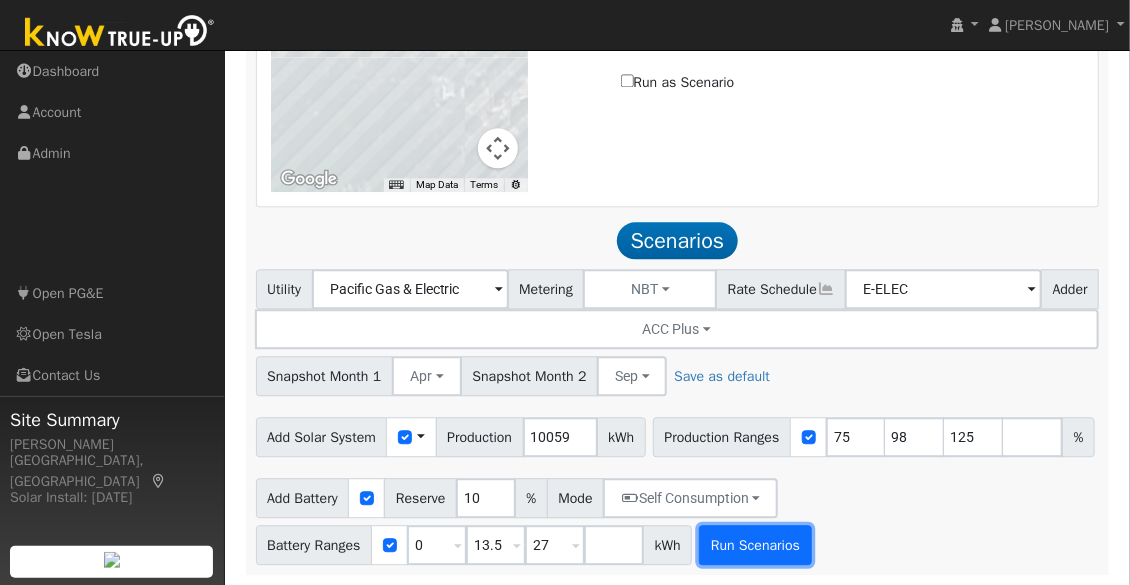 click on "Run Scenarios" at bounding box center [755, 545] 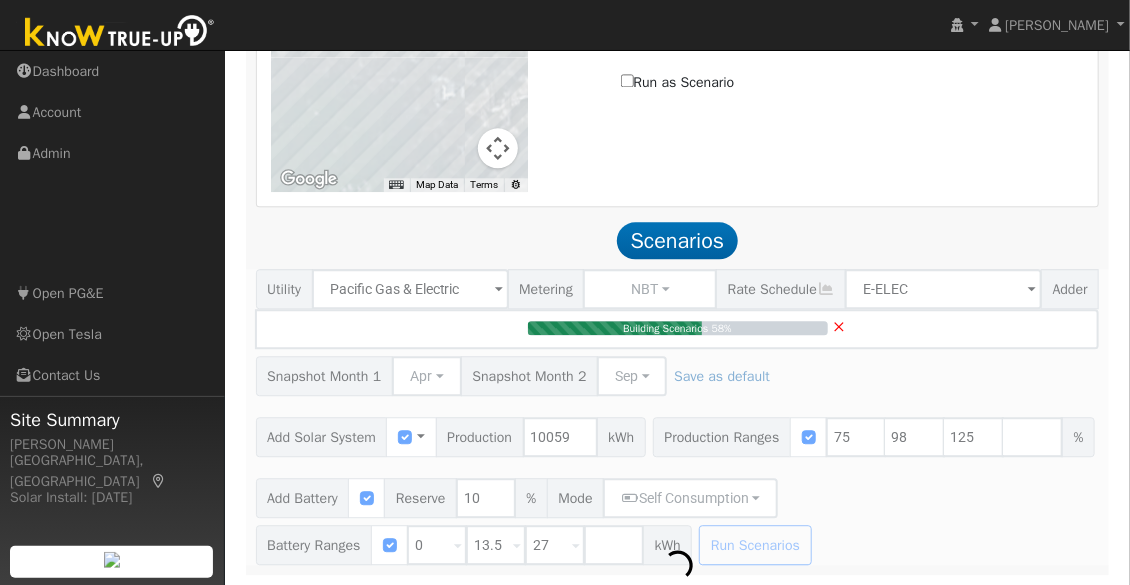 drag, startPoint x: 960, startPoint y: 463, endPoint x: 981, endPoint y: 458, distance: 21.587032 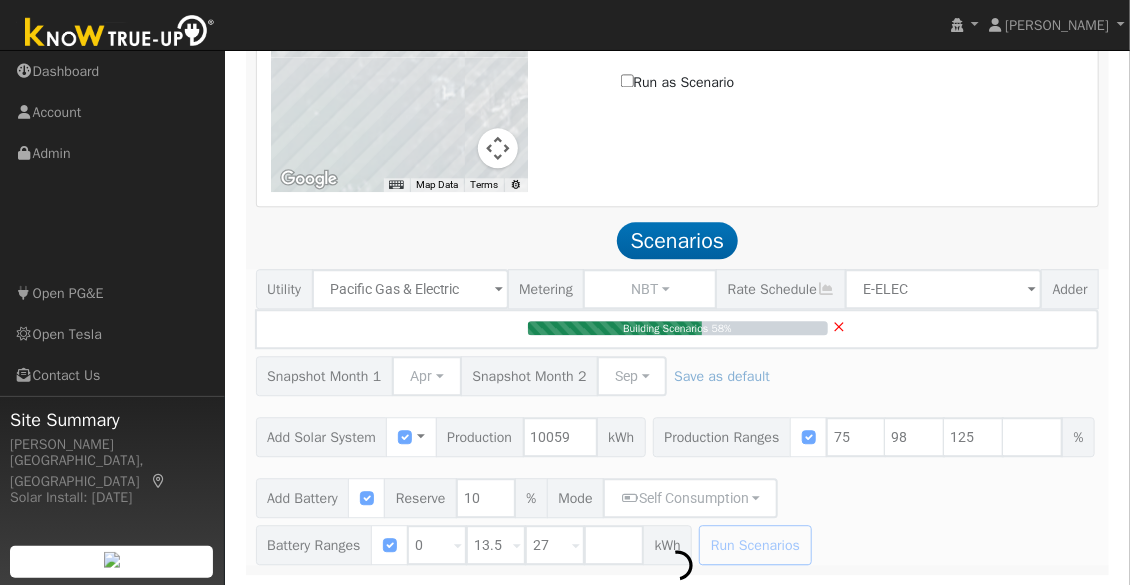 click on "Building Scenarios 58%  ×" at bounding box center (677, 417) 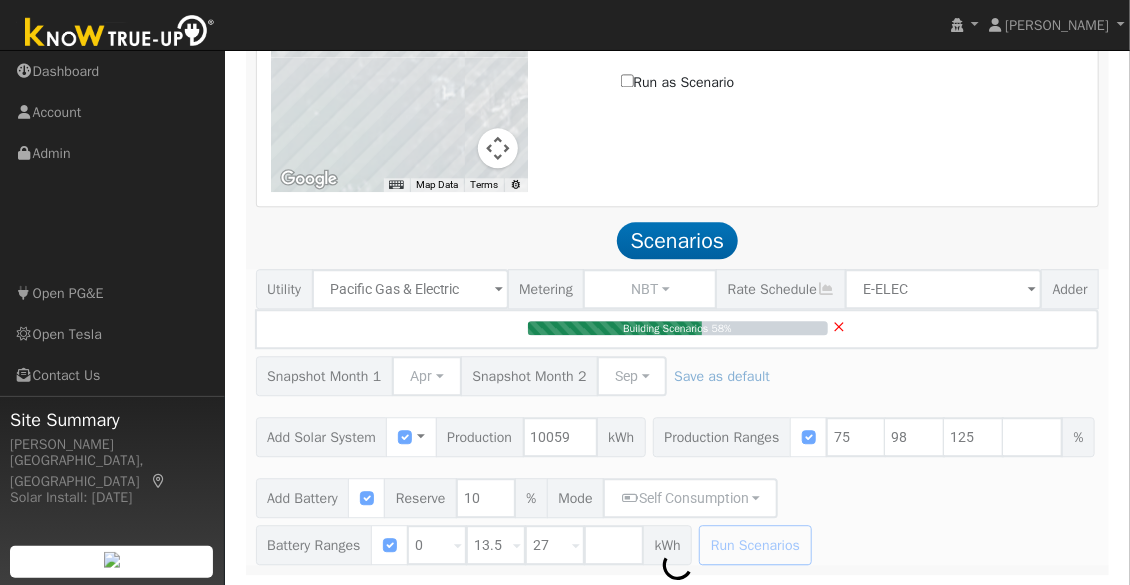 click on "Building Scenarios 58%  ×" at bounding box center [677, 417] 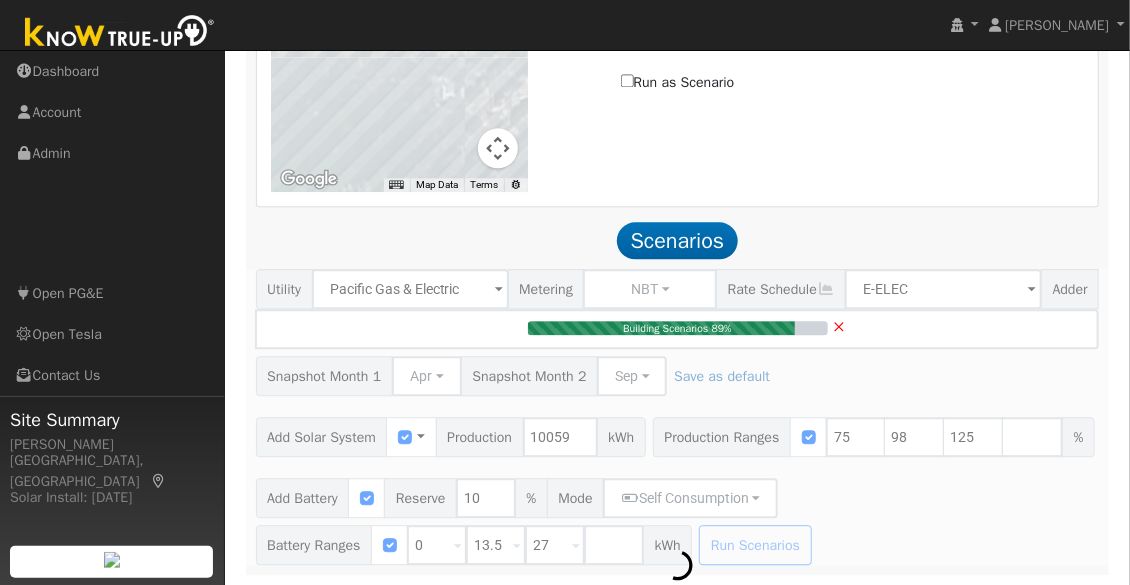 type on "5.0" 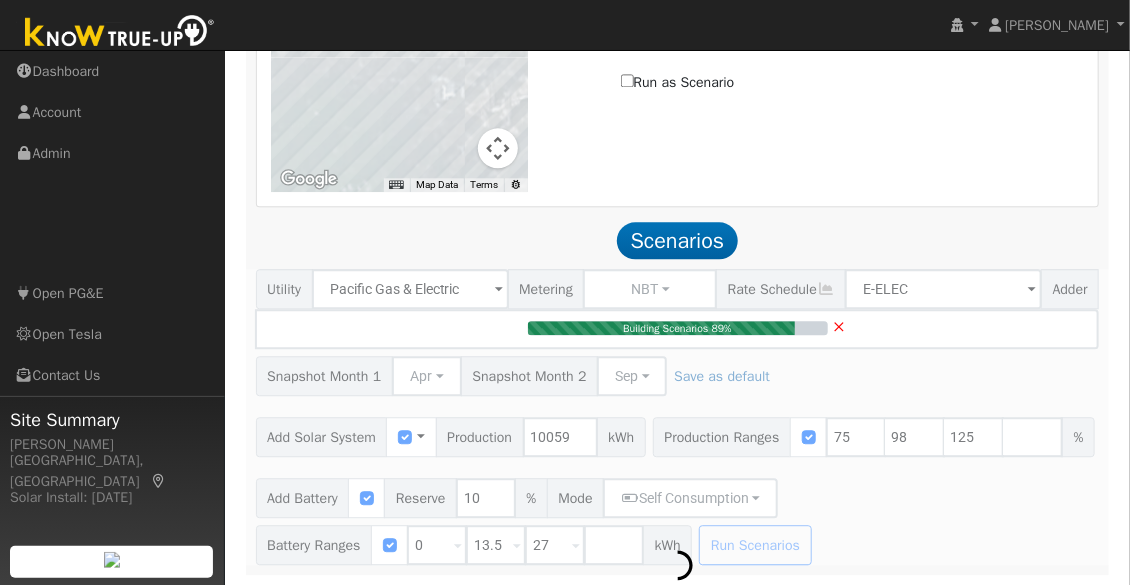 type on "$16,597" 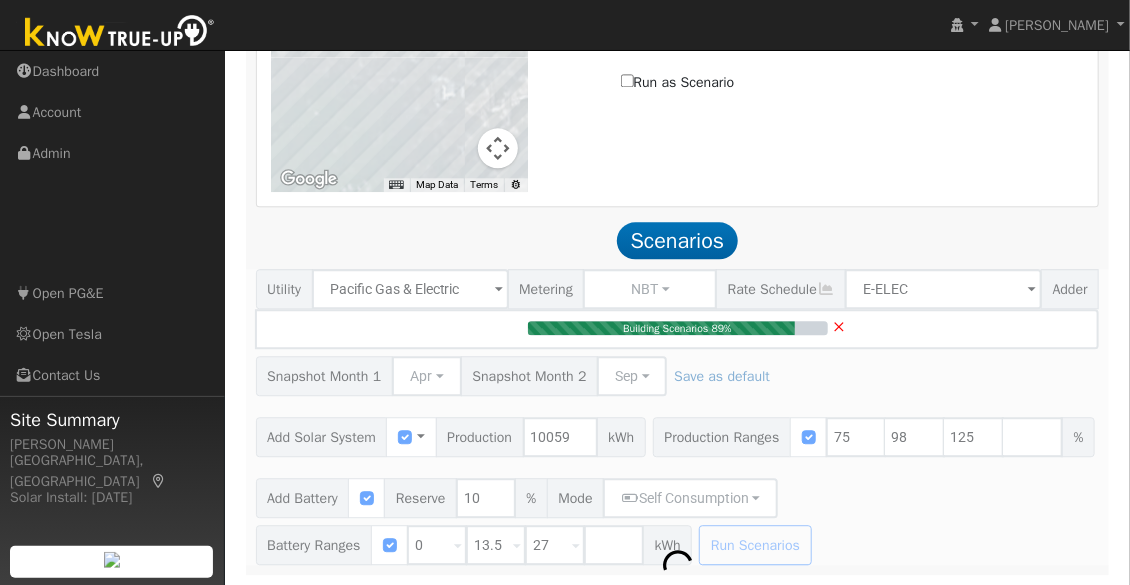 type on "$4,979" 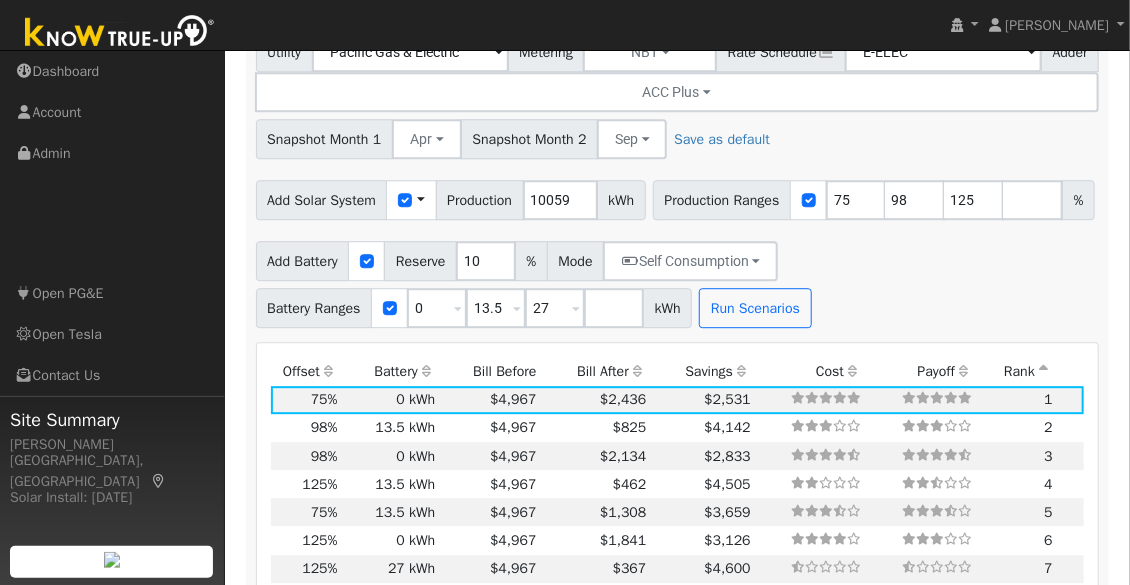 scroll, scrollTop: 2070, scrollLeft: 0, axis: vertical 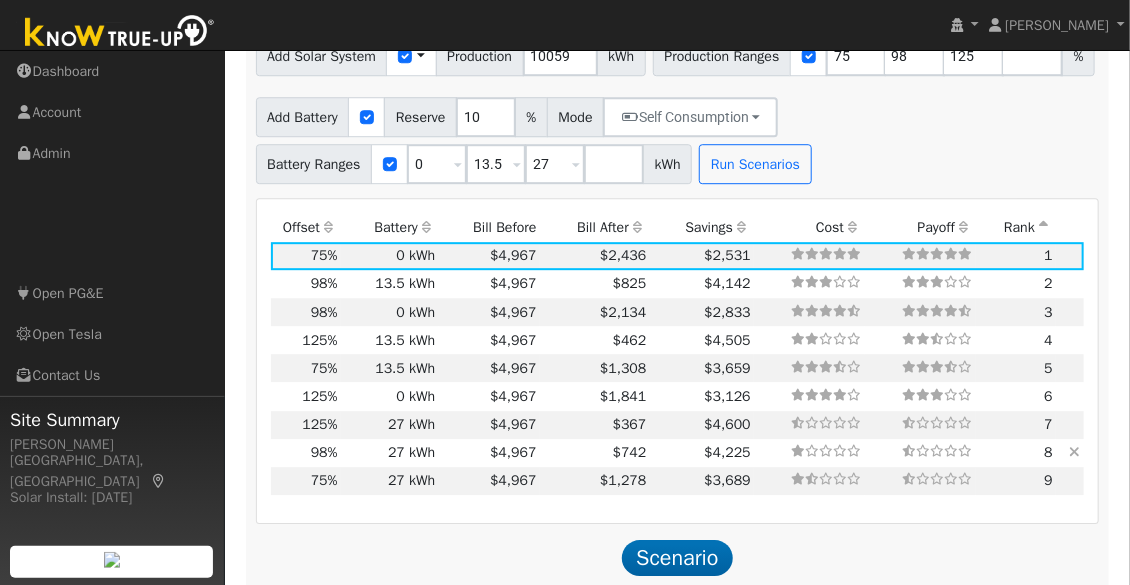 click on "$4,967" at bounding box center [489, 453] 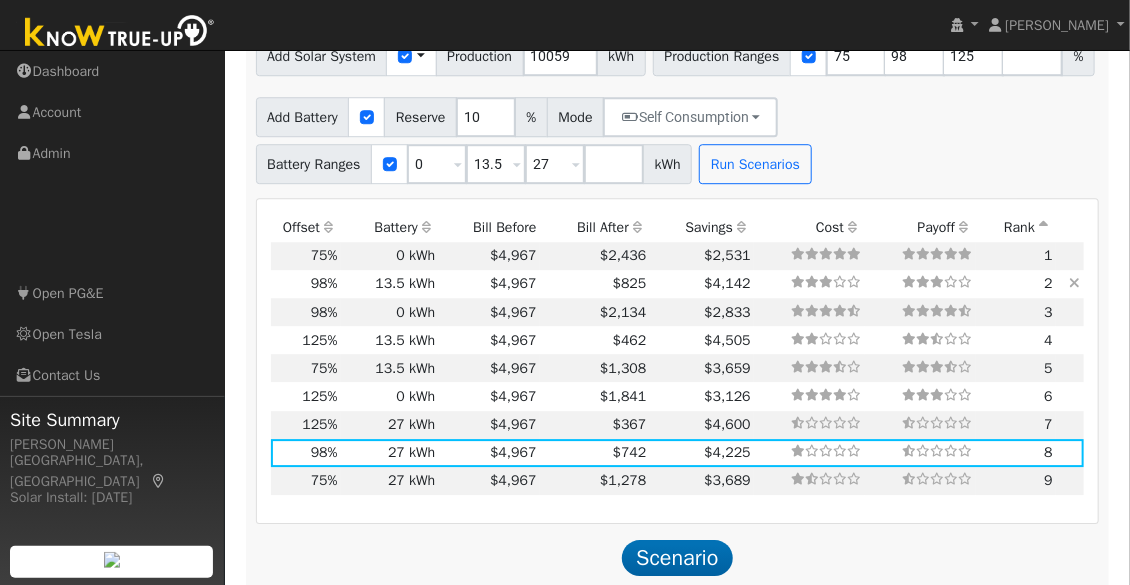 click on "$825" at bounding box center (595, 284) 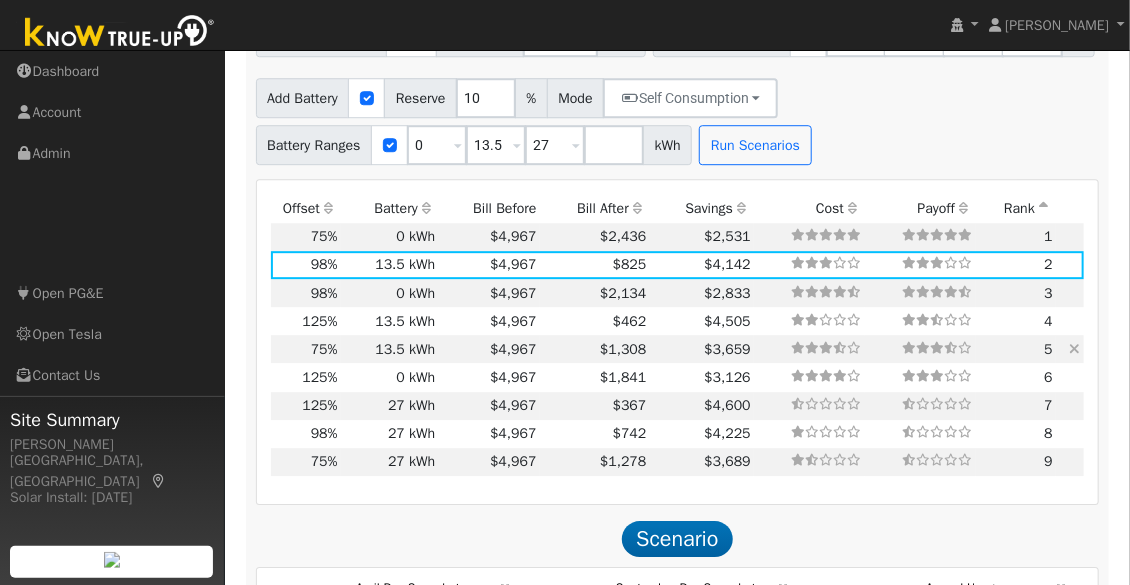 scroll, scrollTop: 1940, scrollLeft: 0, axis: vertical 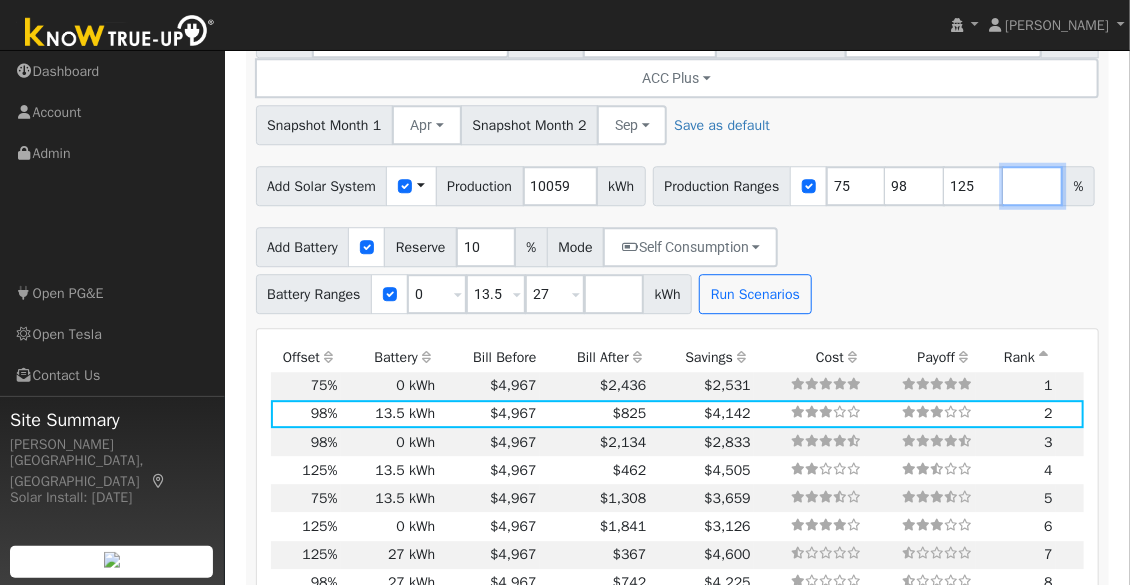 click at bounding box center (1033, 186) 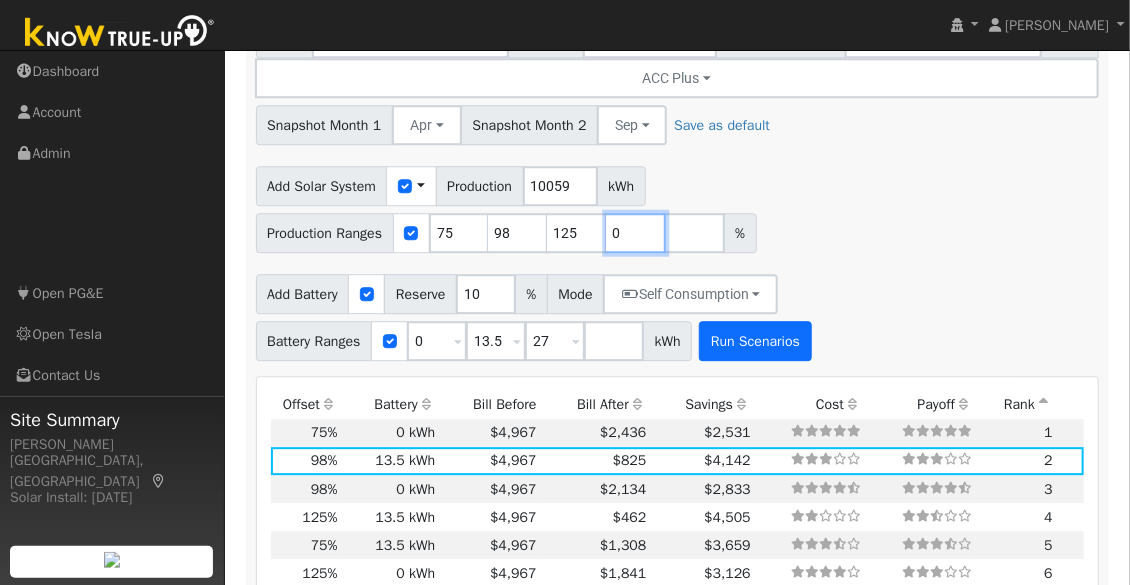 type on "0" 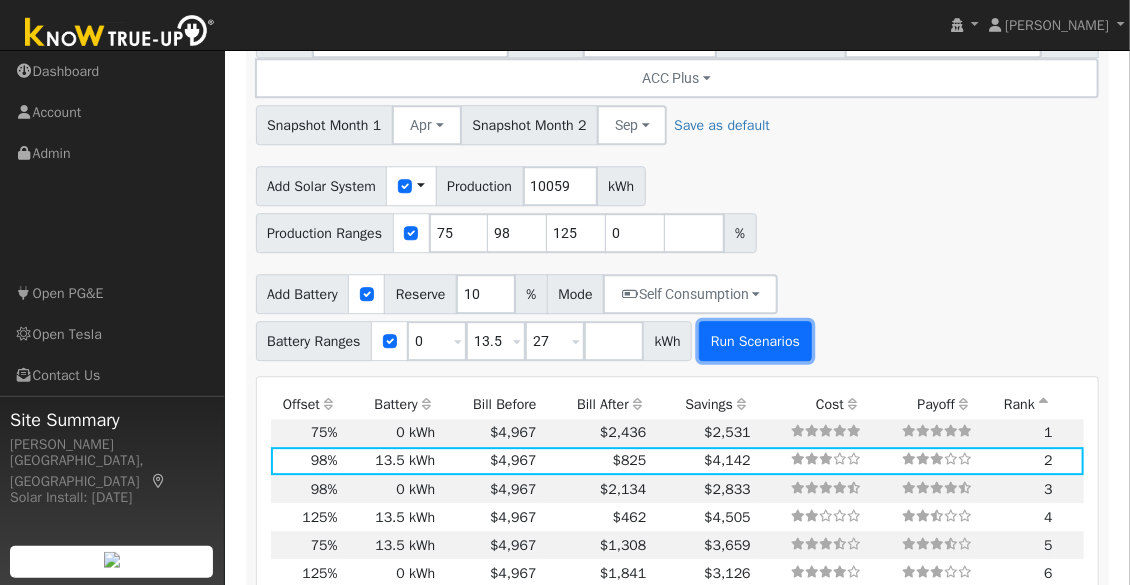 type on "0" 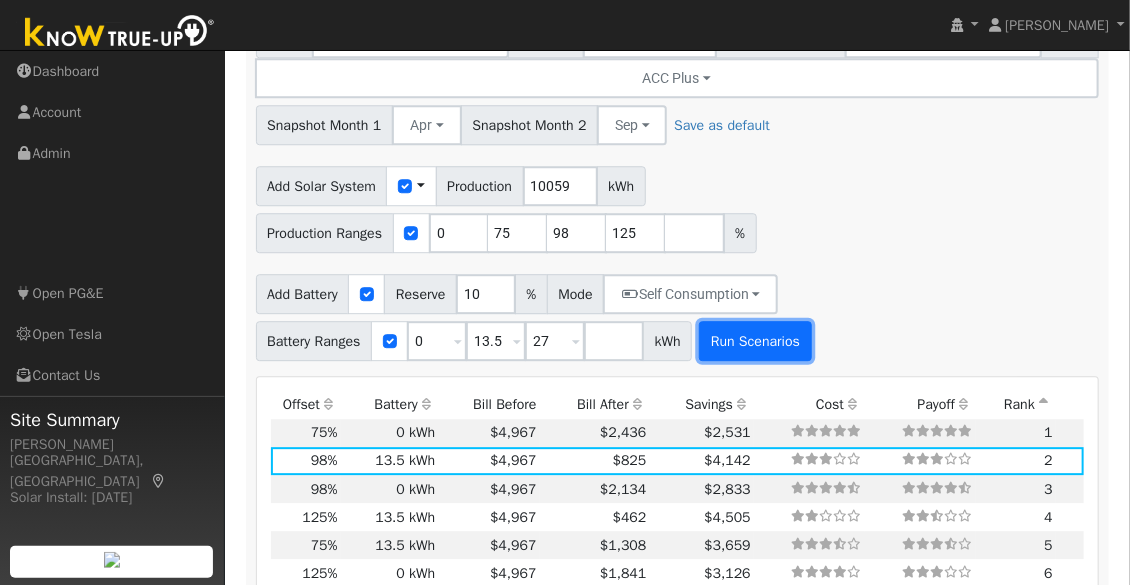 click on "Run Scenarios" at bounding box center (755, 341) 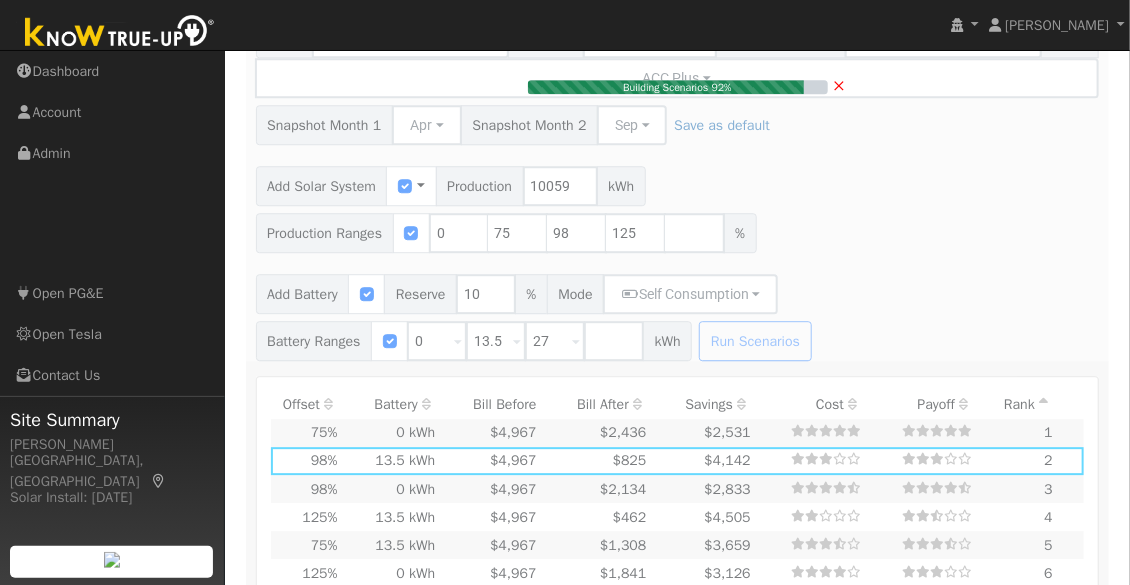 type on "5.0" 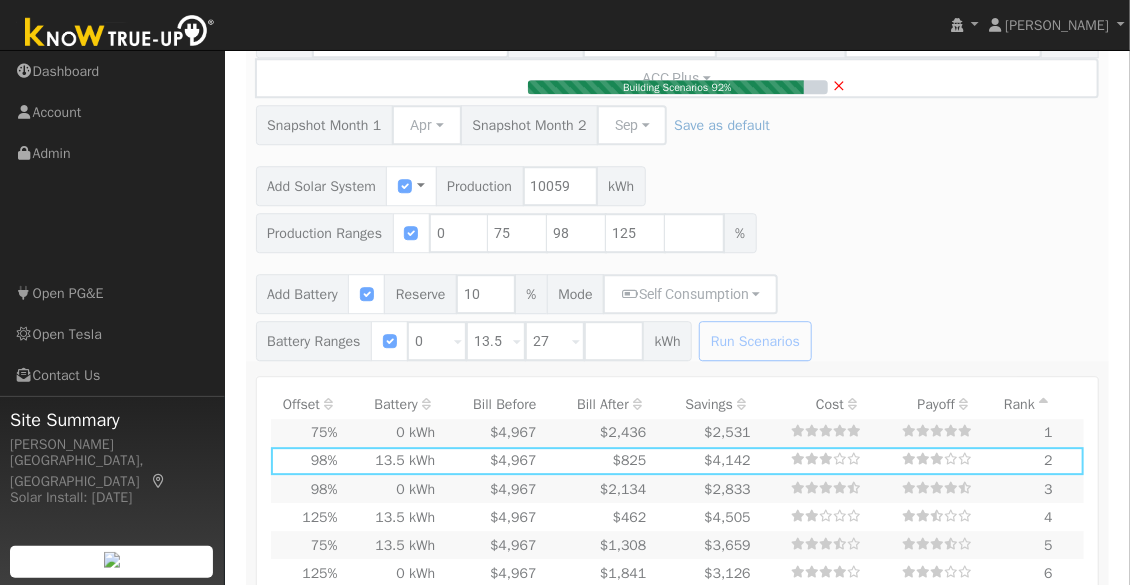 type on "$16,597" 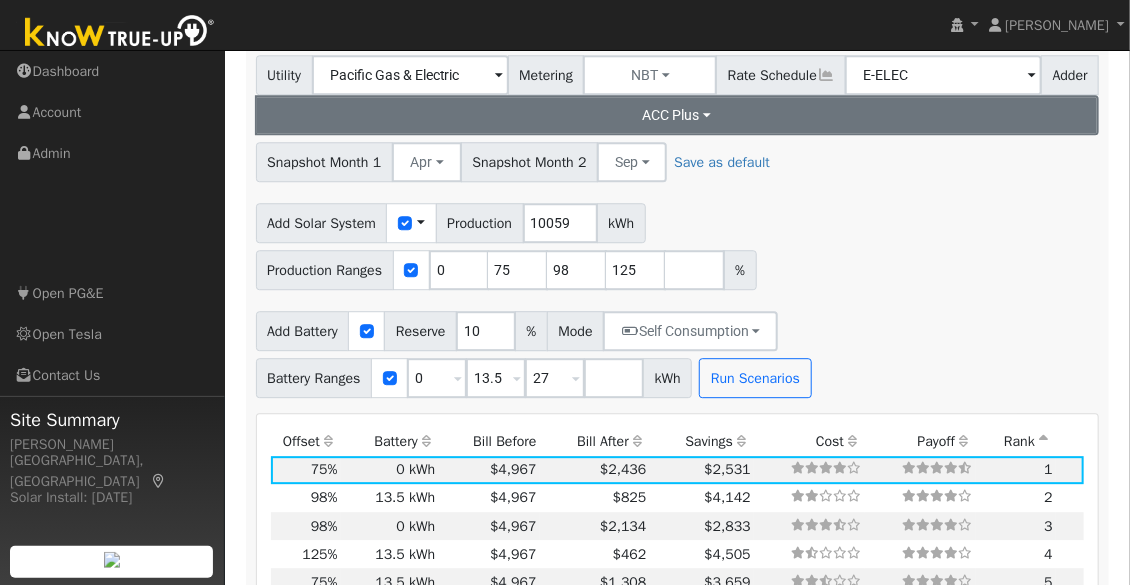 scroll, scrollTop: 1880, scrollLeft: 0, axis: vertical 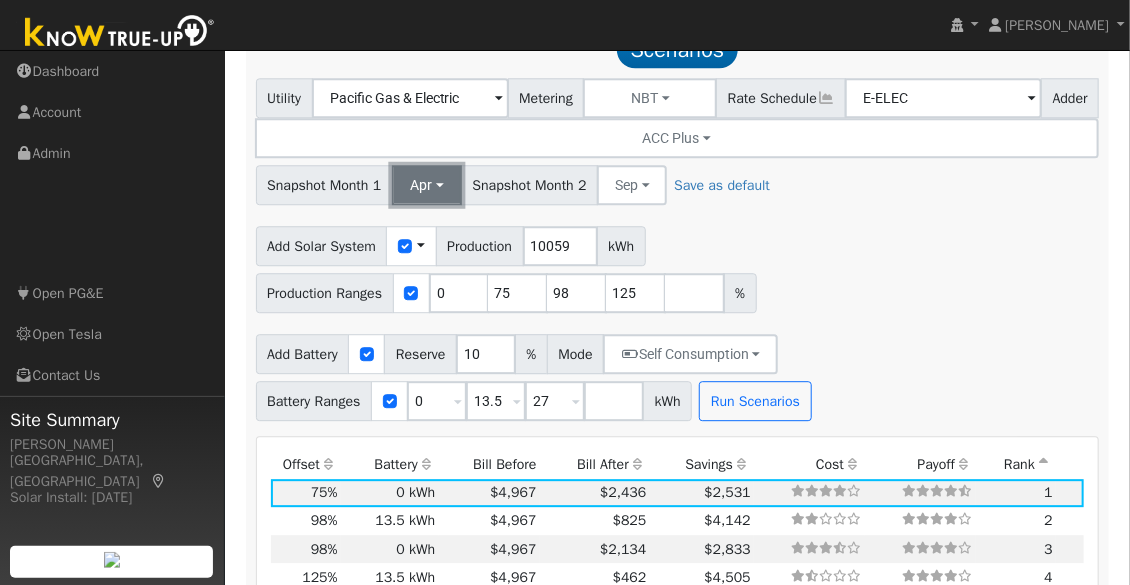 click on "Apr" at bounding box center (427, 185) 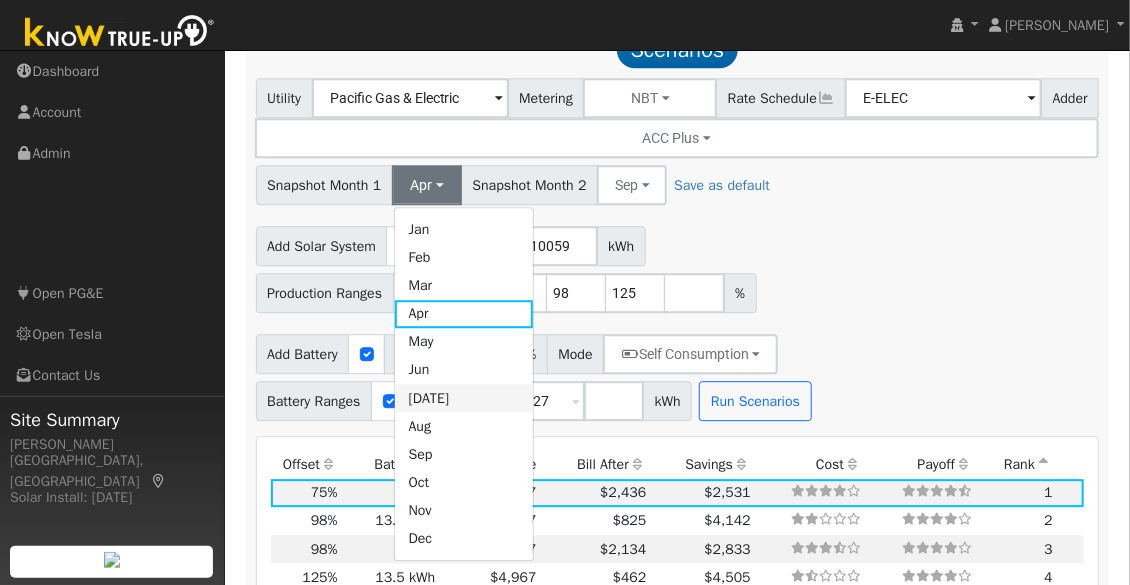 click on "[DATE]" at bounding box center (464, 398) 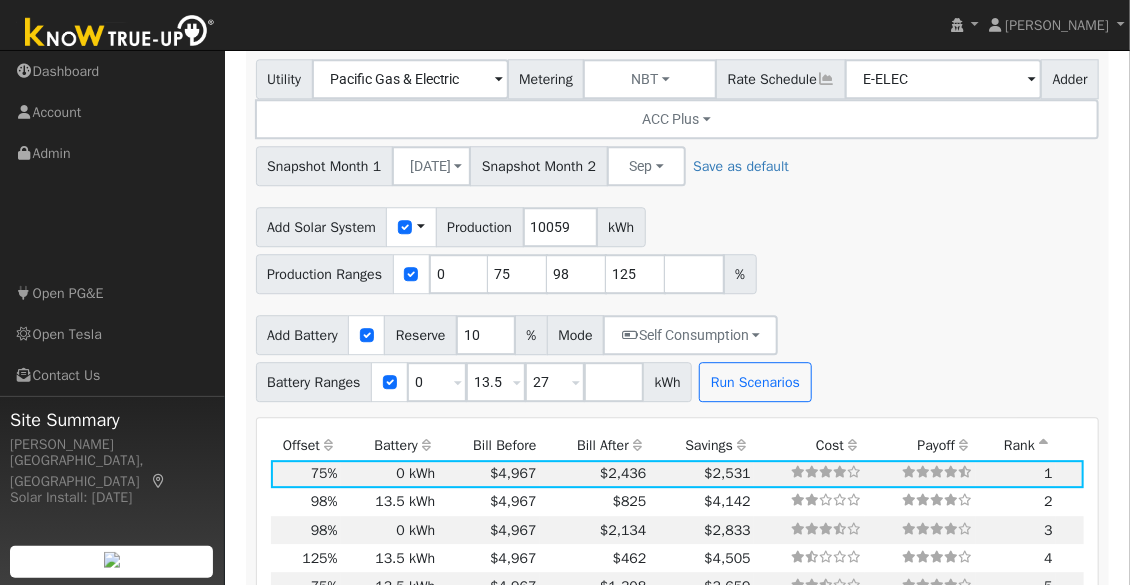 scroll, scrollTop: 1909, scrollLeft: 0, axis: vertical 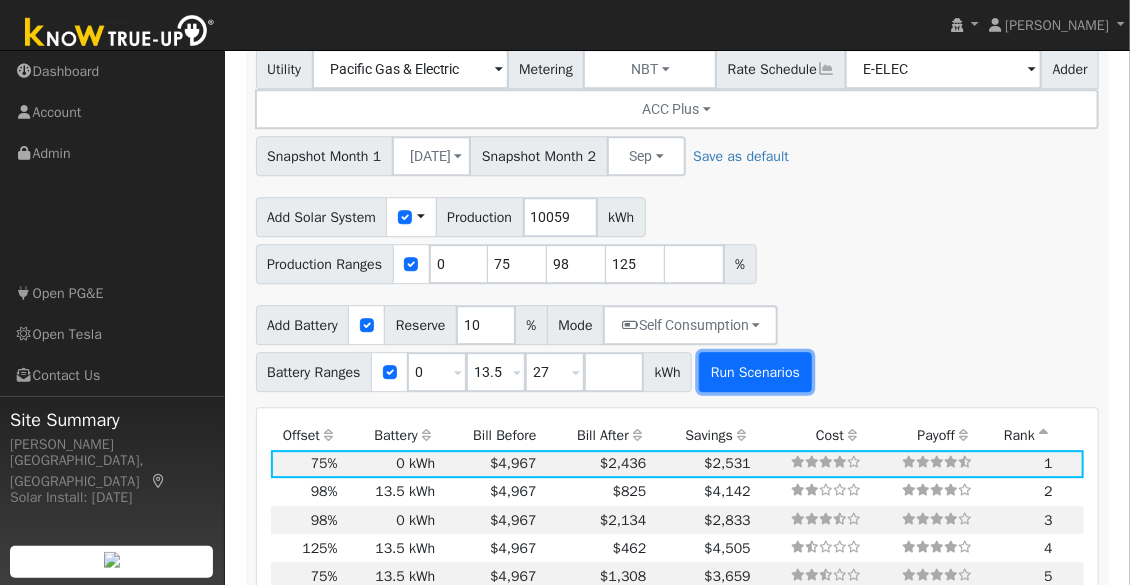 click on "Run Scenarios" at bounding box center (755, 372) 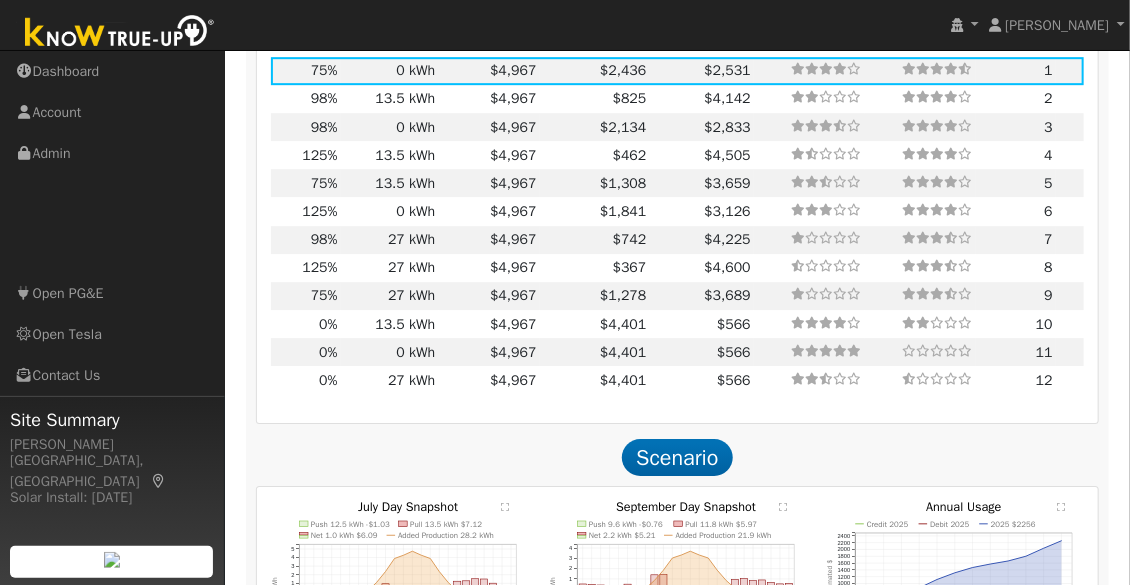 scroll, scrollTop: 2379, scrollLeft: 0, axis: vertical 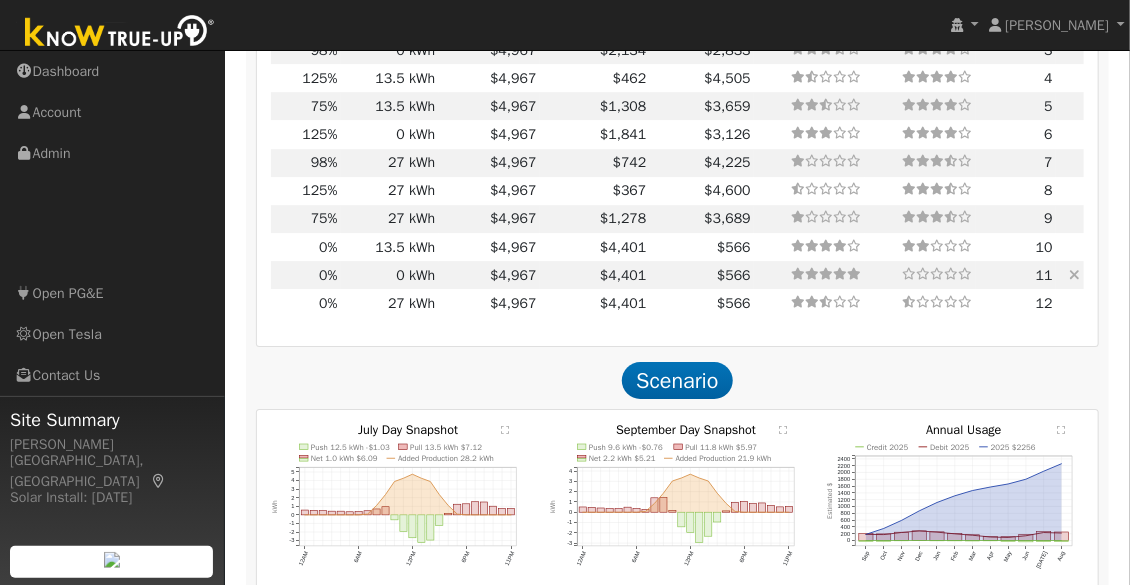 click on "0 kWh" at bounding box center (390, 275) 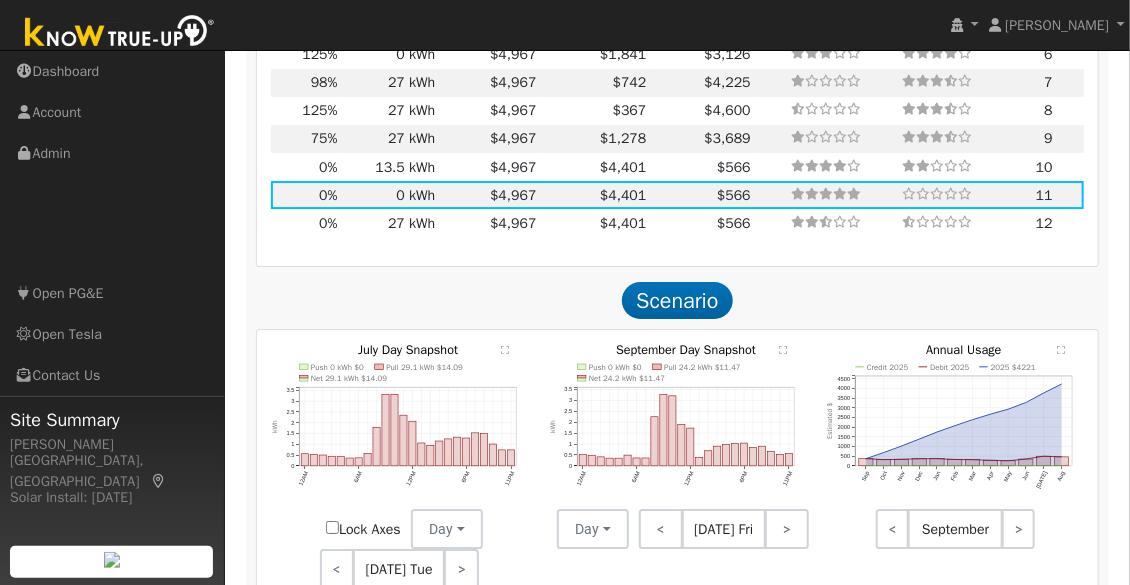 scroll, scrollTop: 2514, scrollLeft: 0, axis: vertical 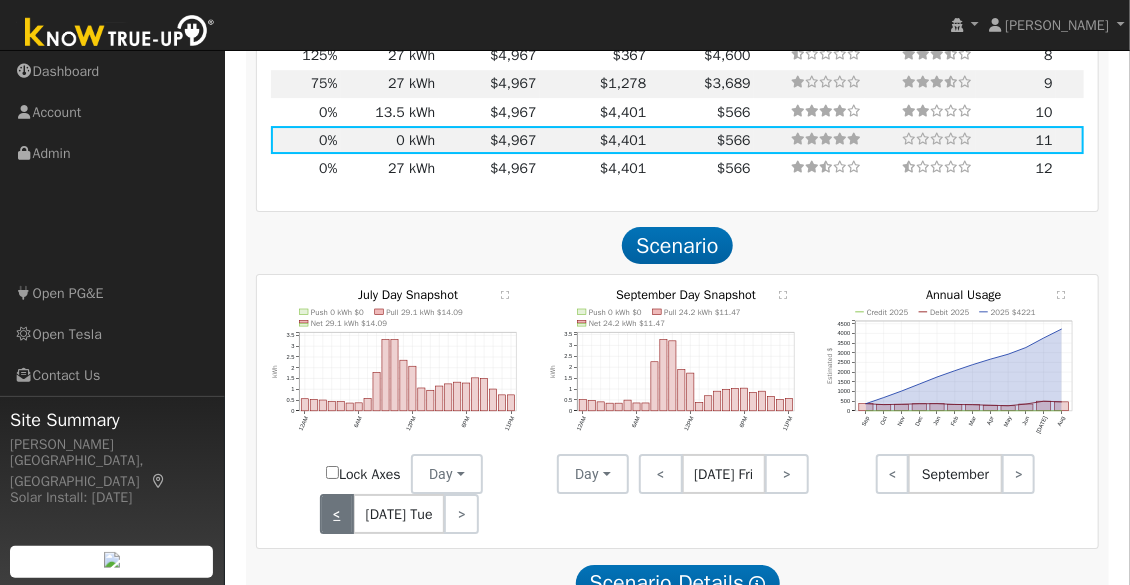 click on "<" at bounding box center (337, 514) 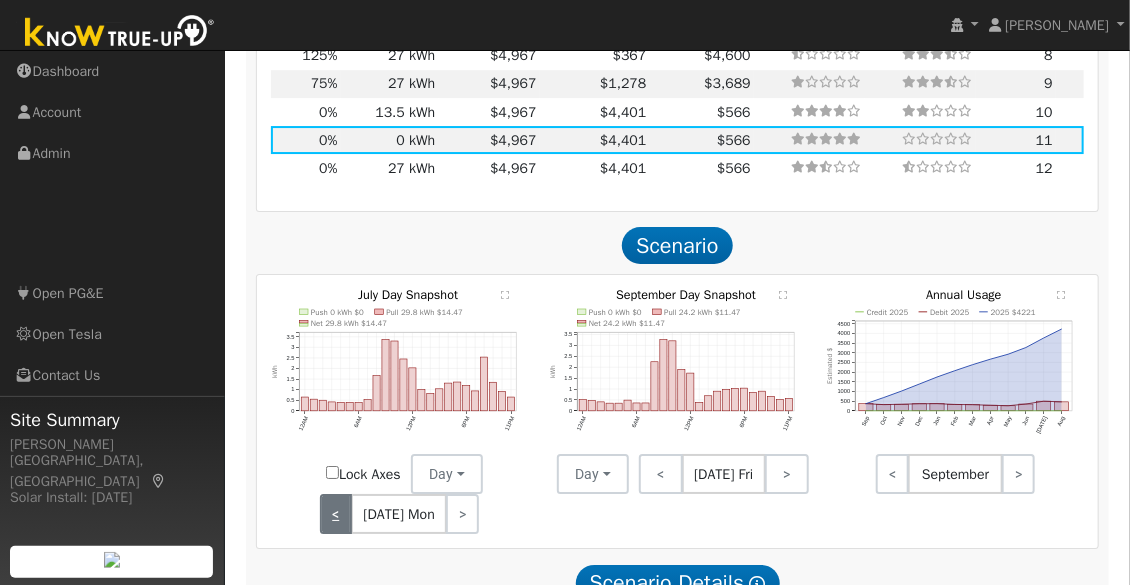 click on "<" at bounding box center [336, 514] 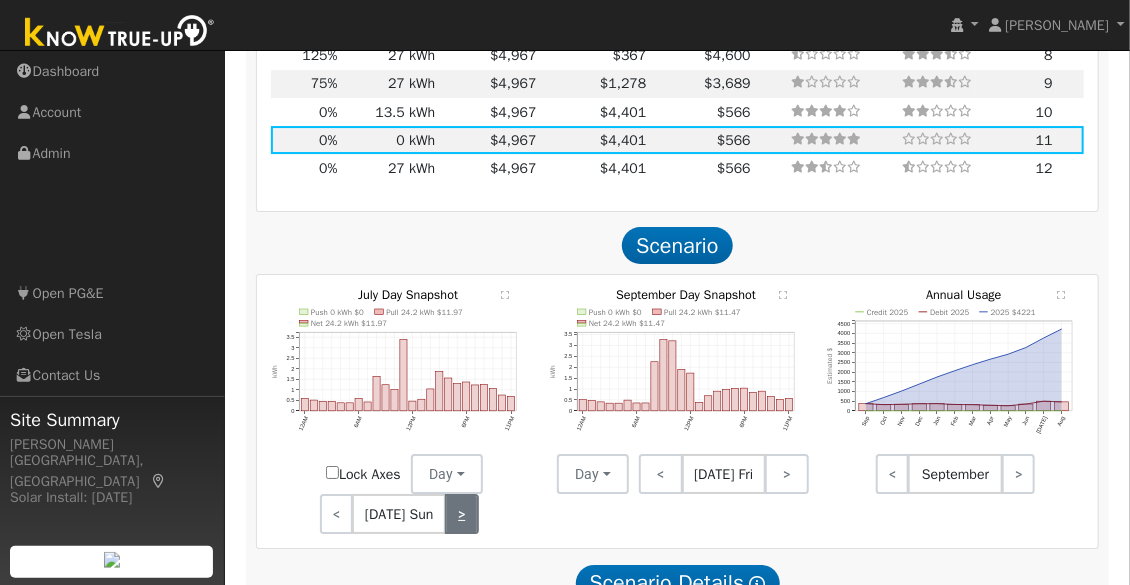click on ">" at bounding box center (462, 514) 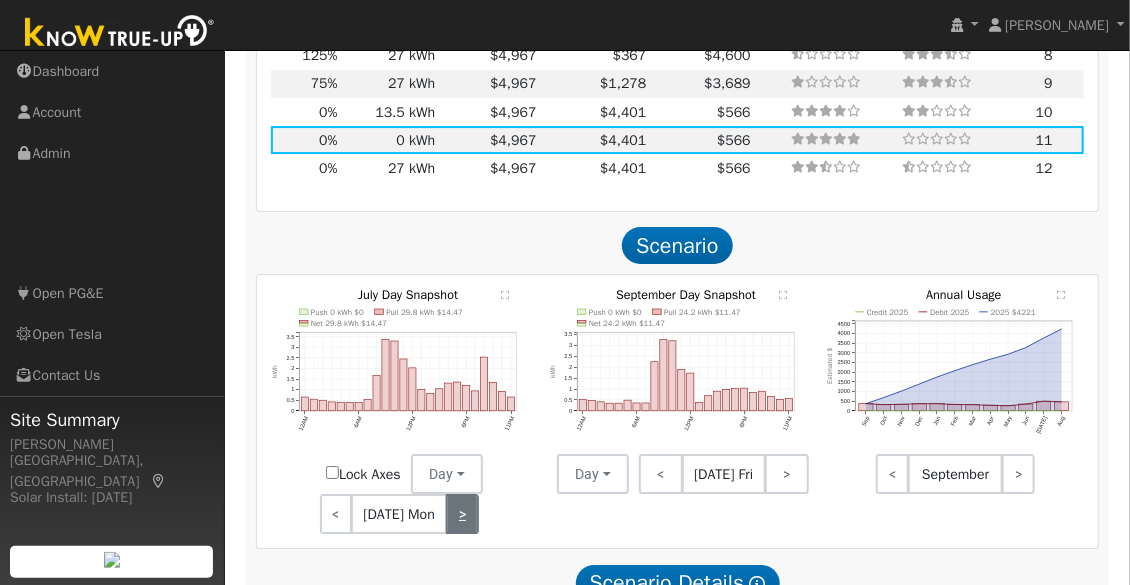 click on ">" at bounding box center (462, 514) 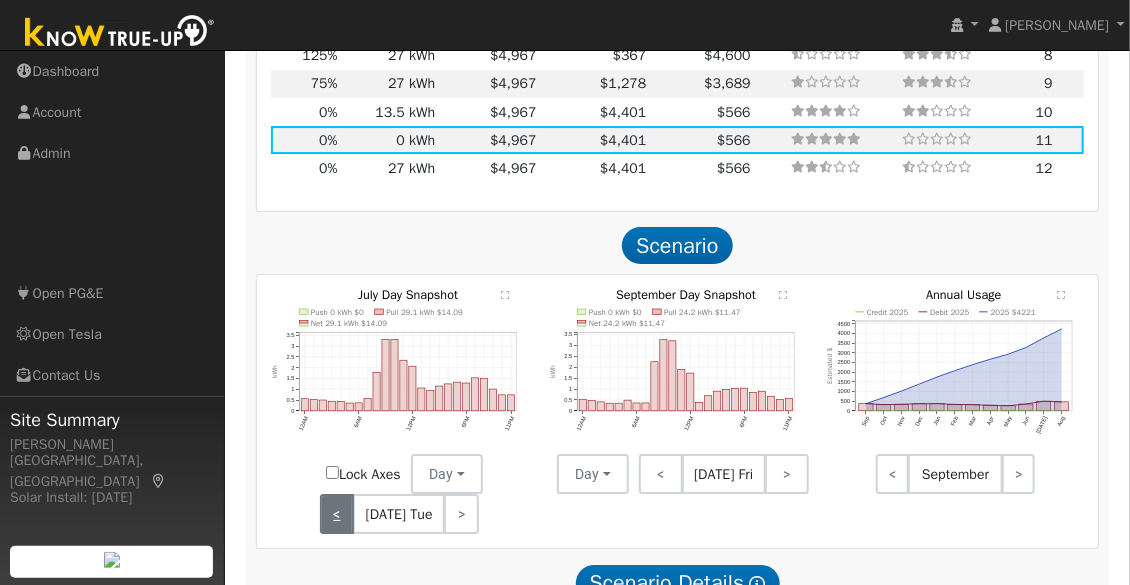 click on "<" at bounding box center [337, 514] 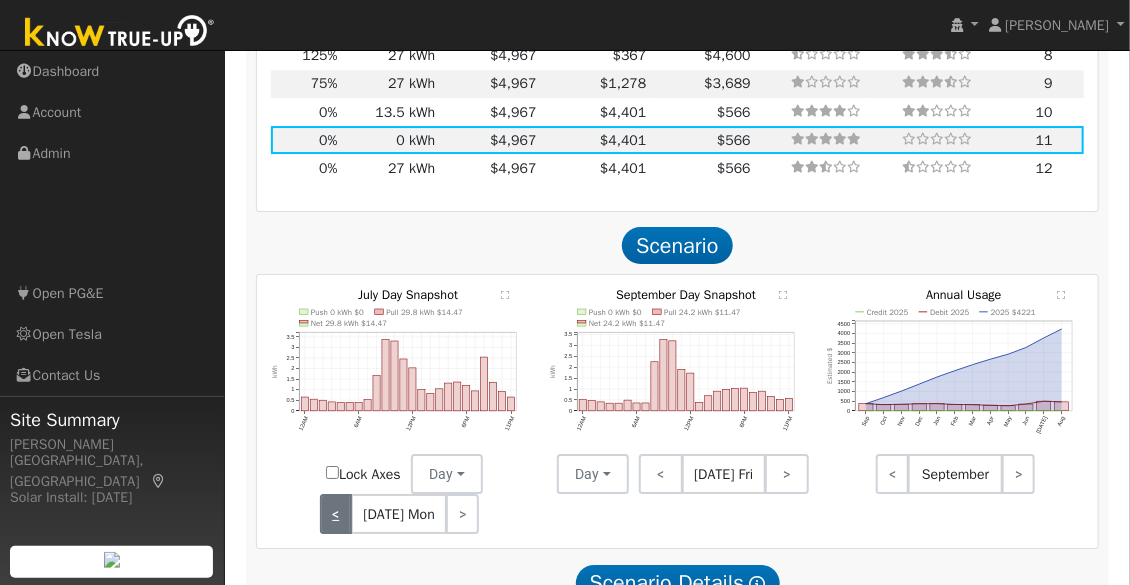 click on "<" at bounding box center [336, 514] 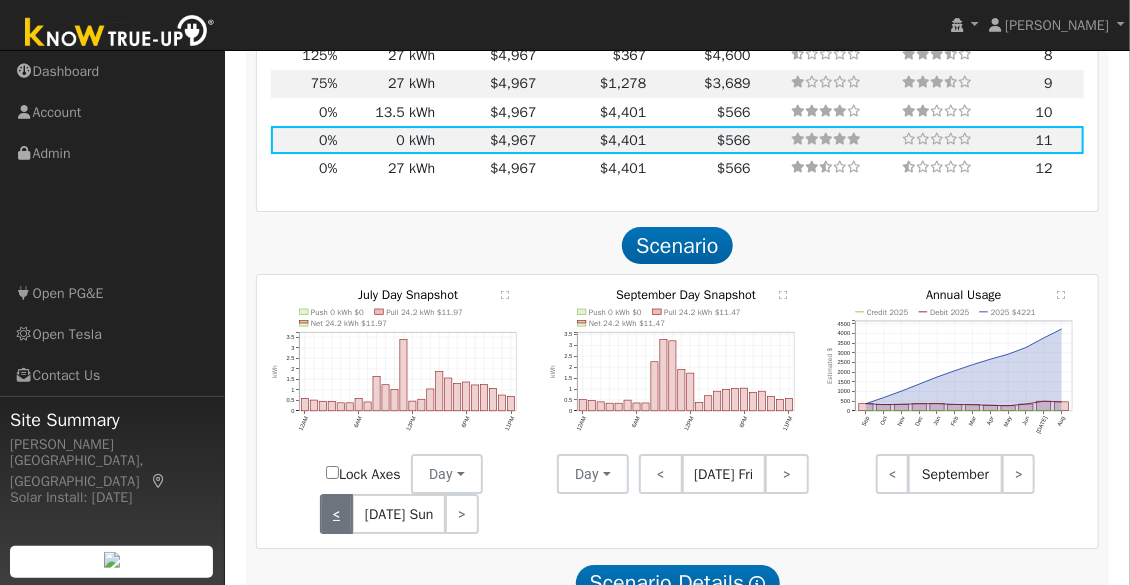 click on "<" at bounding box center [337, 514] 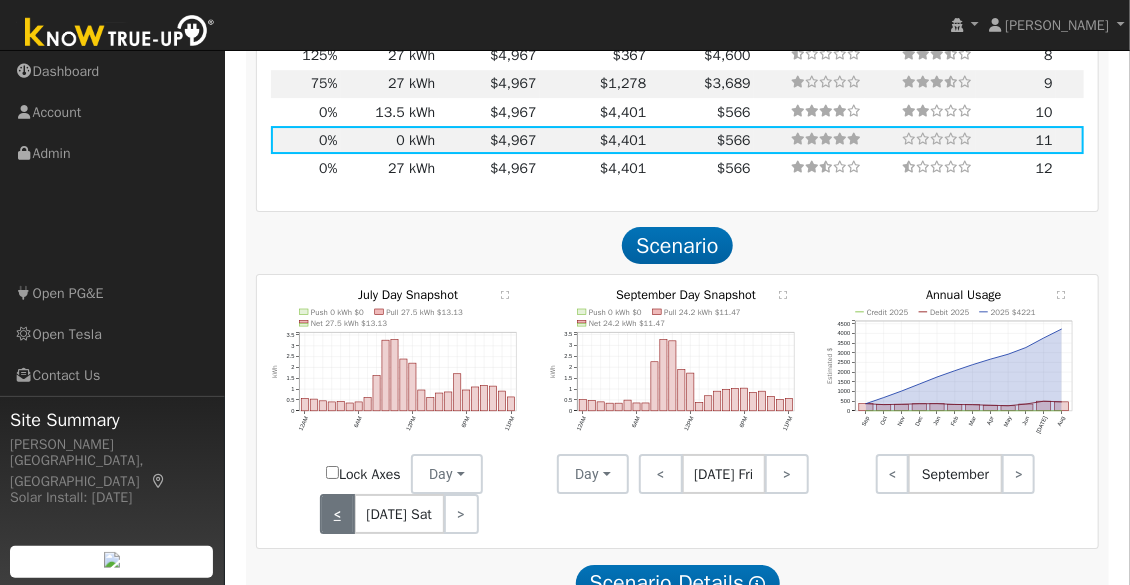 click on "<" at bounding box center (337, 514) 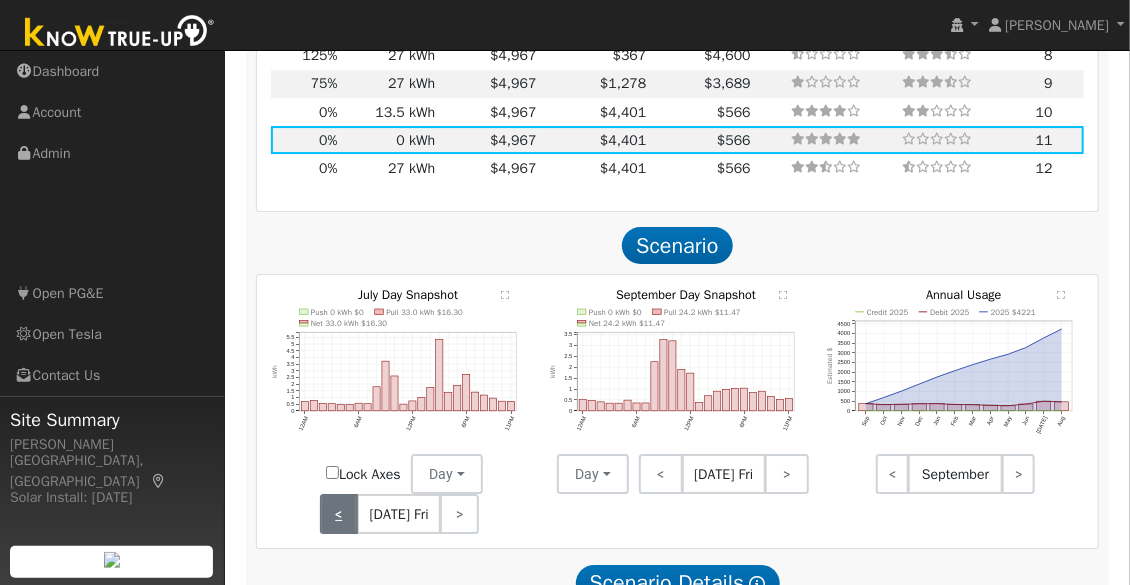 click on "<" at bounding box center [339, 514] 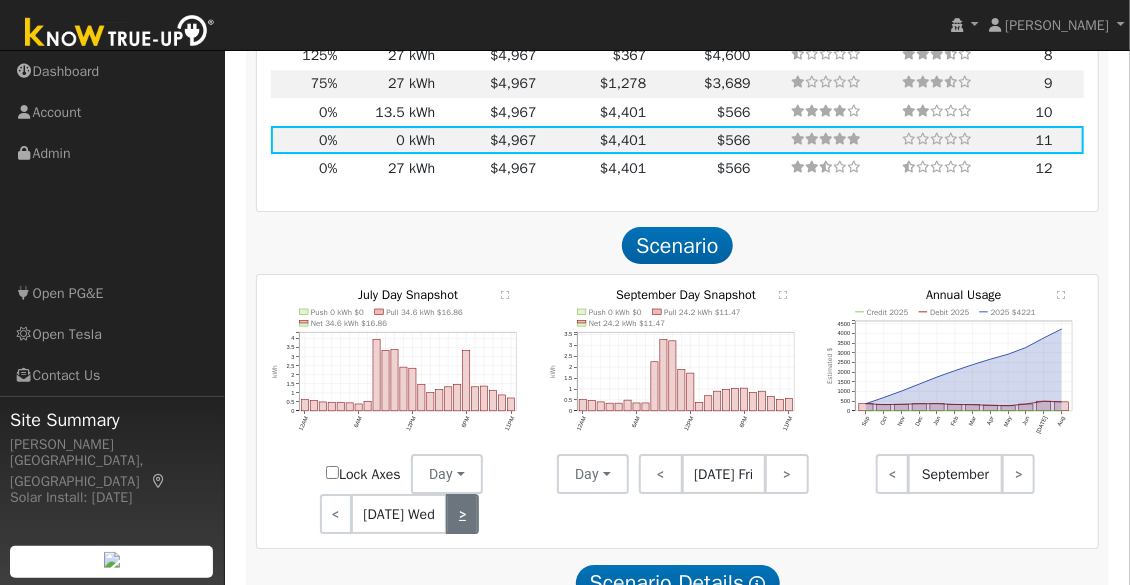 click on ">" at bounding box center (462, 514) 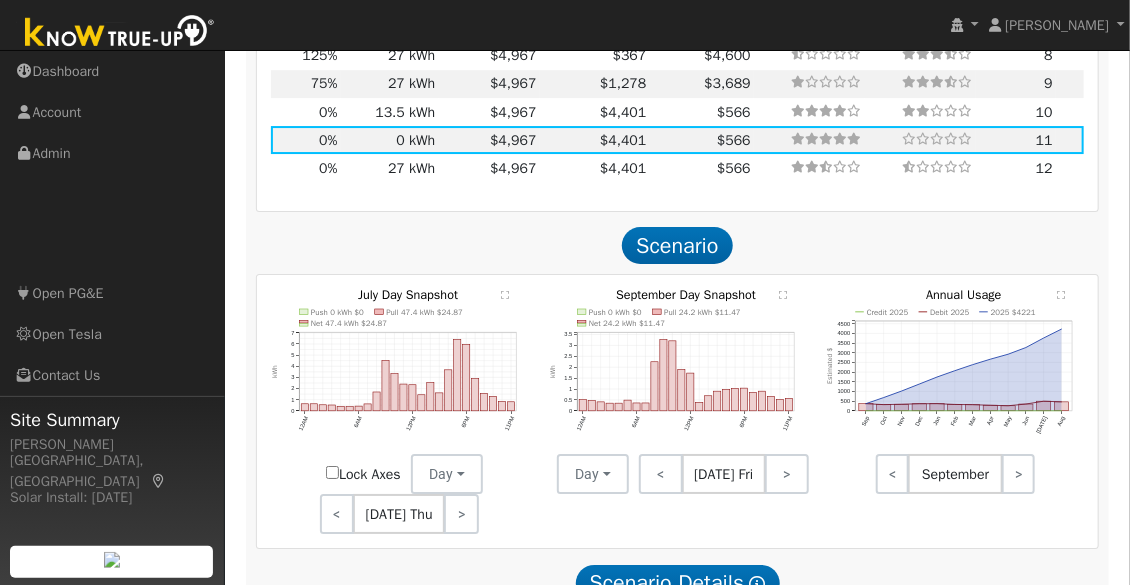 click on "27 kWh" at bounding box center [390, 28] 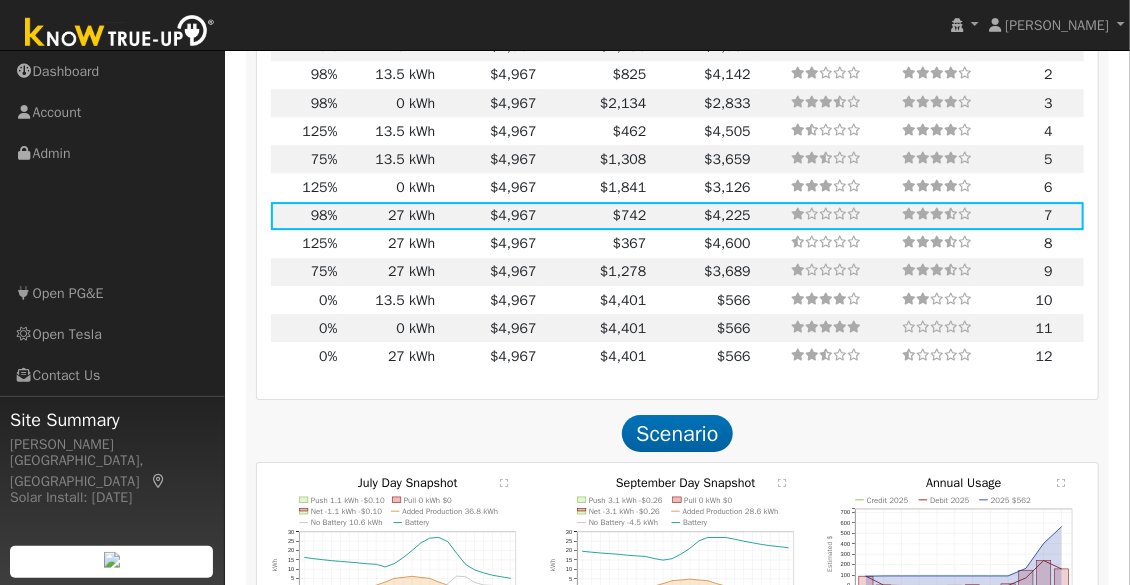 scroll, scrollTop: 2160, scrollLeft: 0, axis: vertical 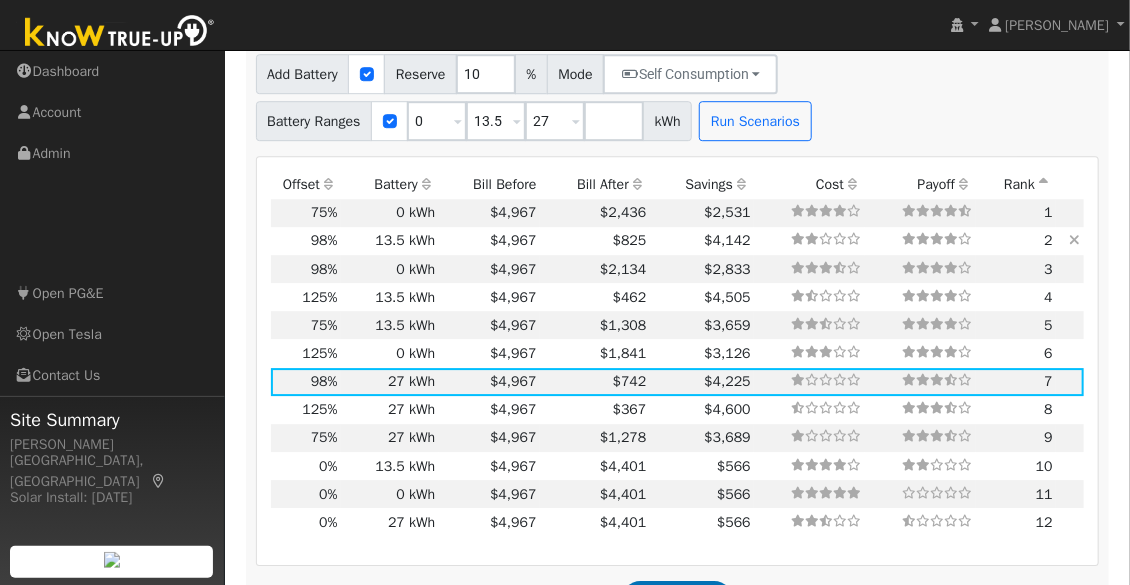 click on "13.5 kWh" at bounding box center (390, 241) 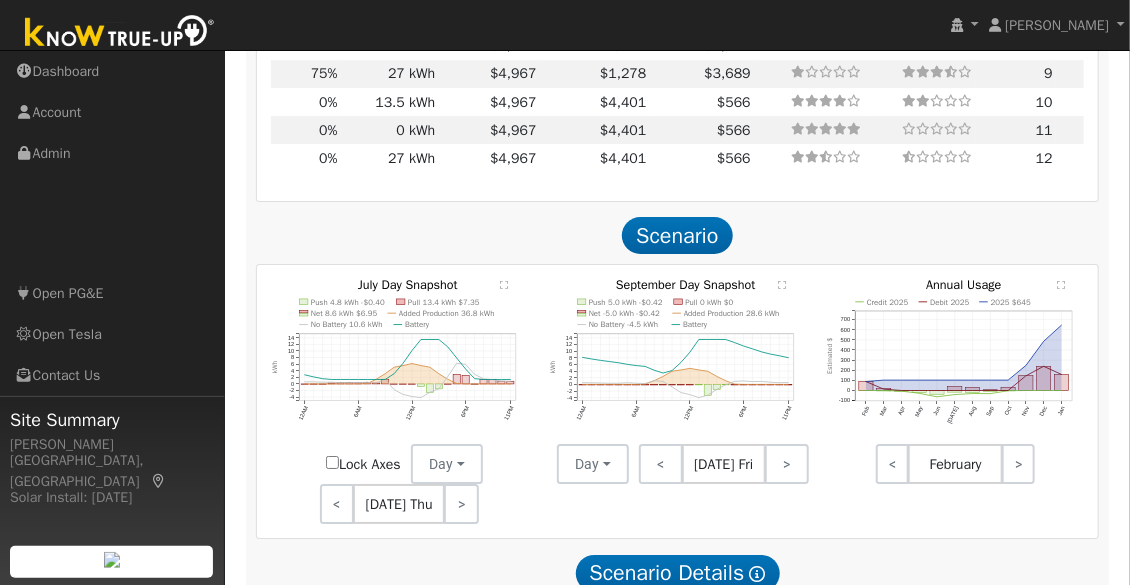 scroll, scrollTop: 2527, scrollLeft: 0, axis: vertical 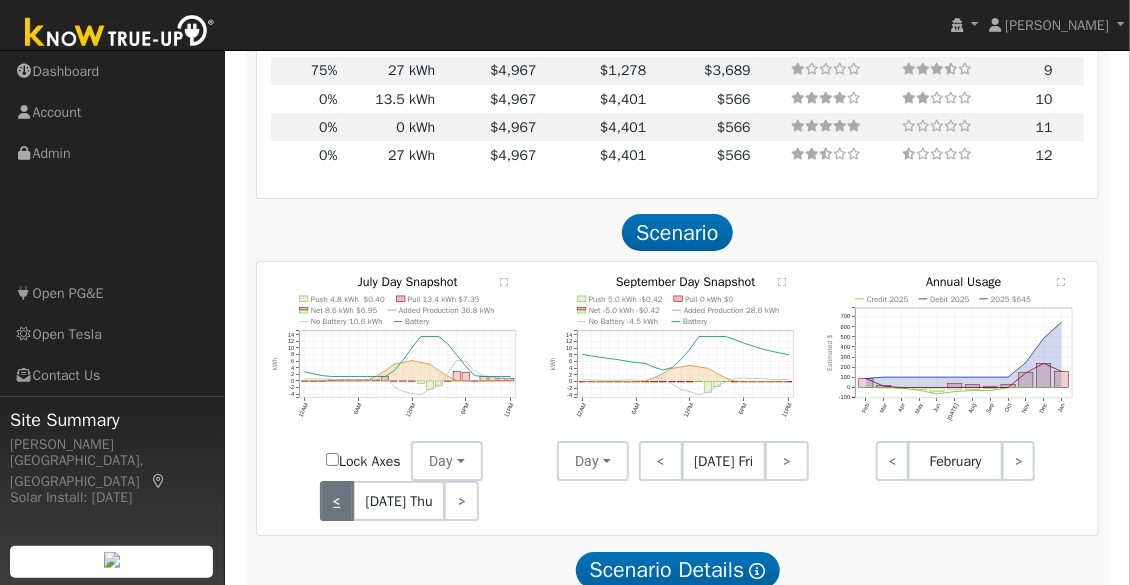 click on "<" at bounding box center (337, 501) 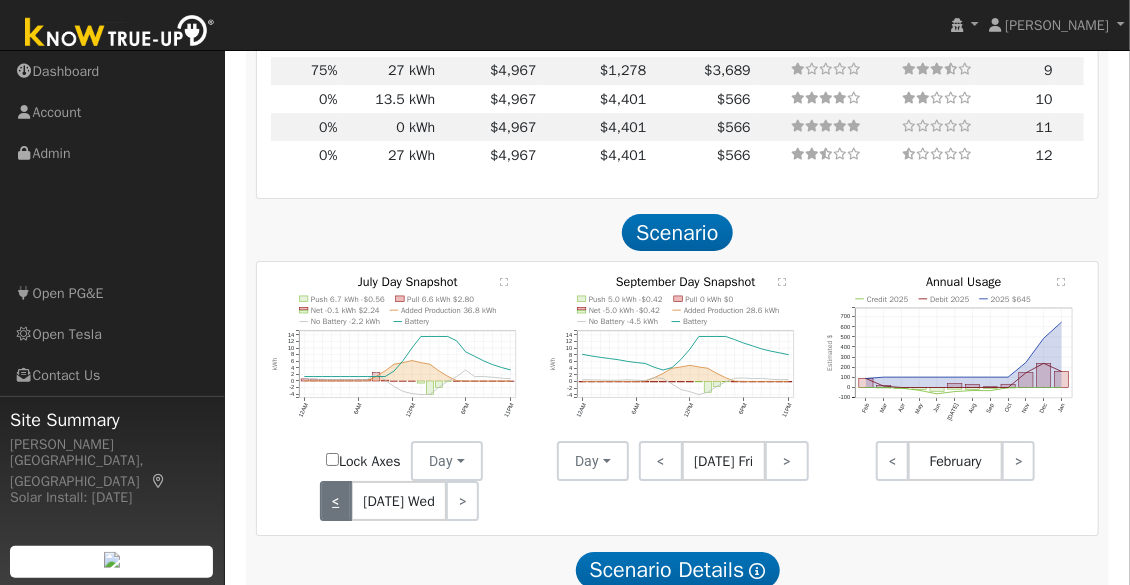 click on "<" at bounding box center [336, 501] 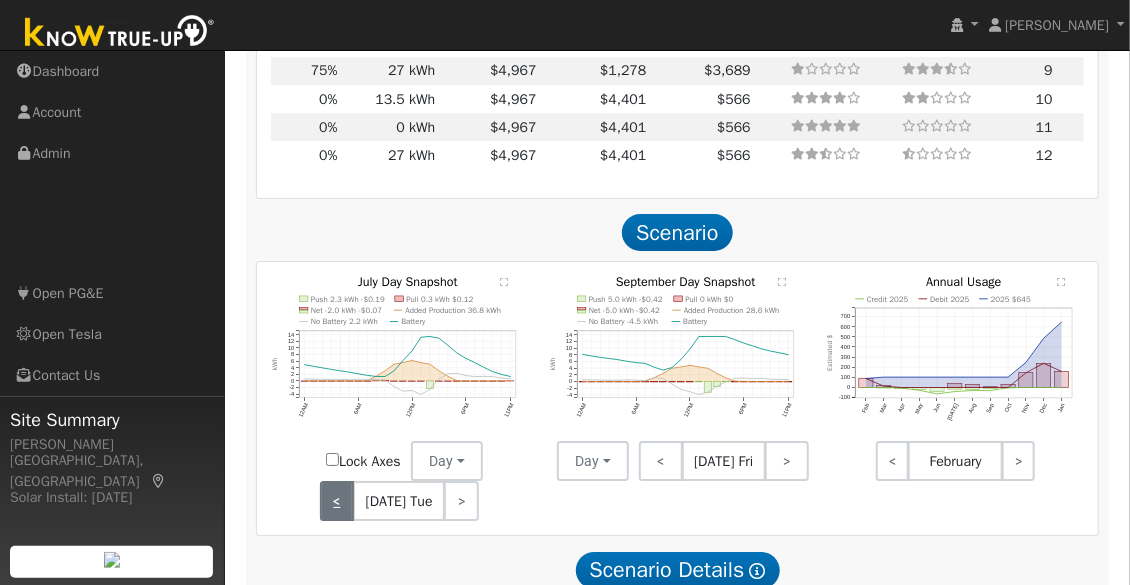 click on "<" at bounding box center [337, 501] 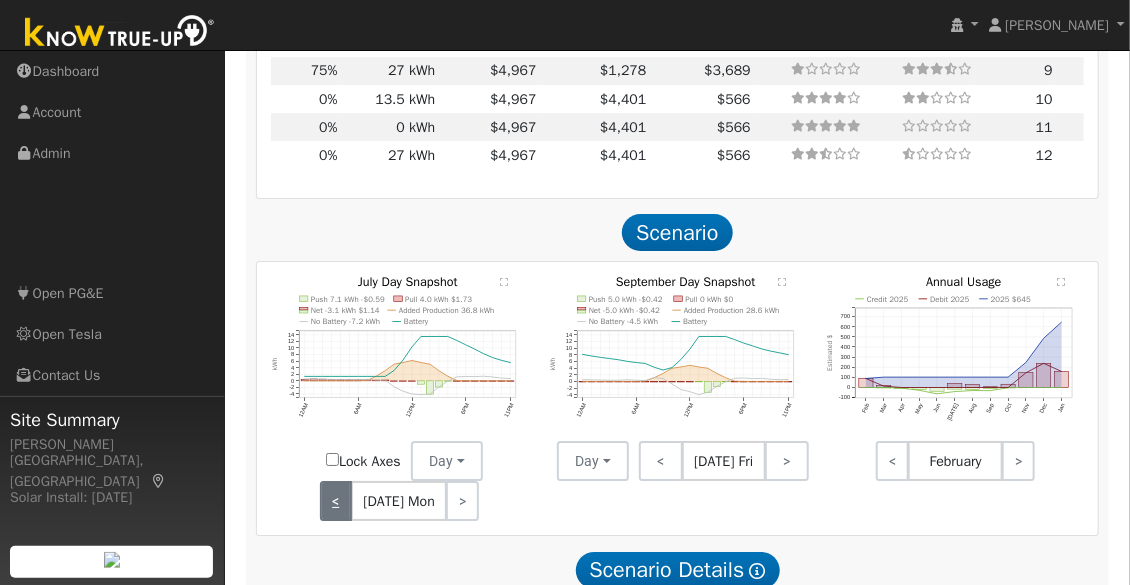 click on "<" at bounding box center [336, 501] 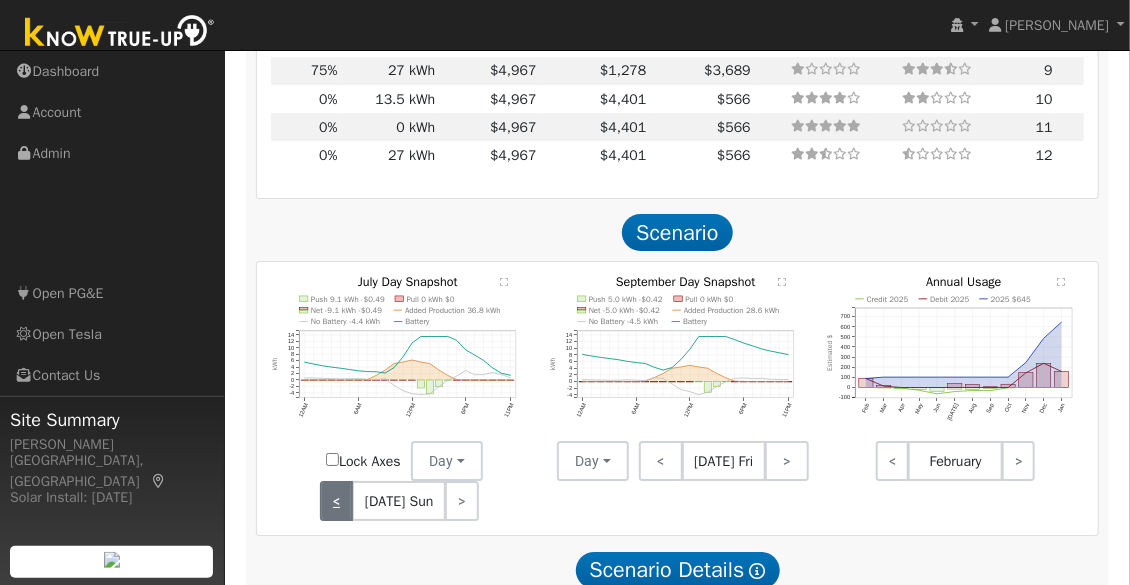 click on "<" at bounding box center (337, 501) 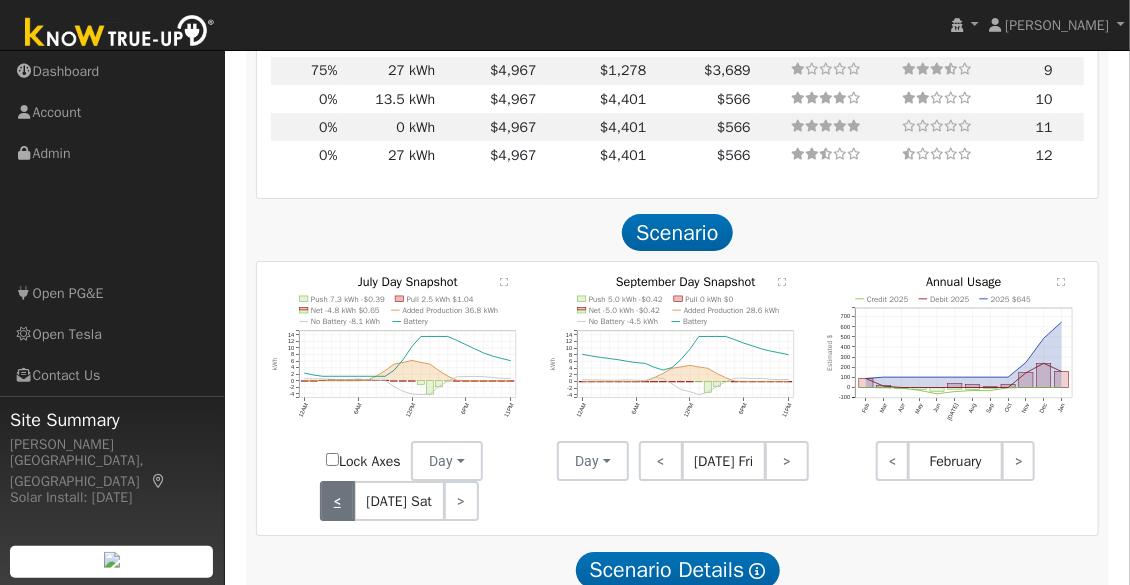 click on "<" at bounding box center [337, 501] 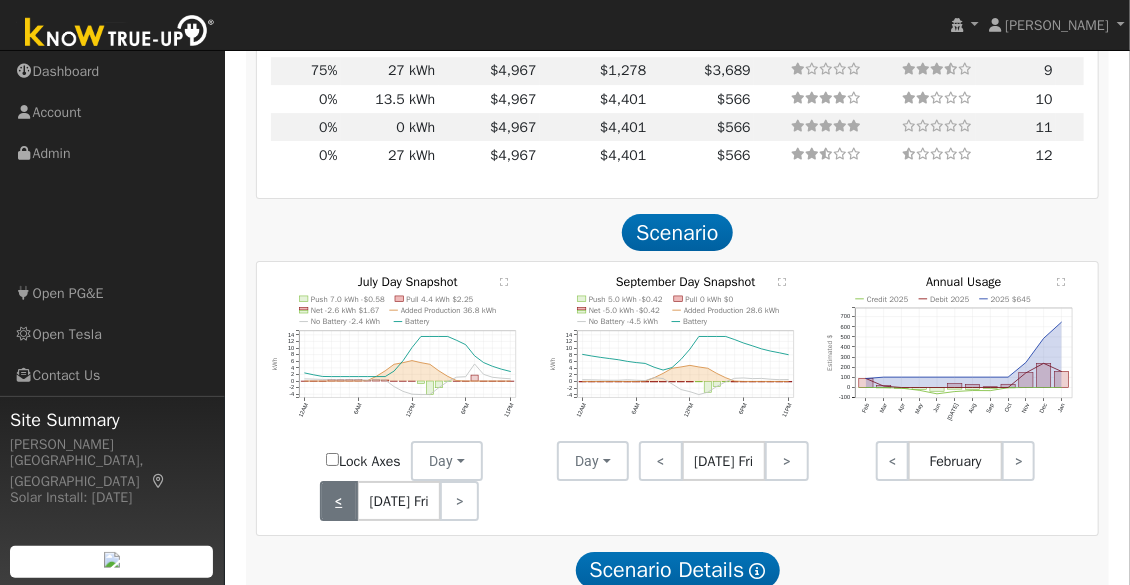 click on "<" at bounding box center [339, 501] 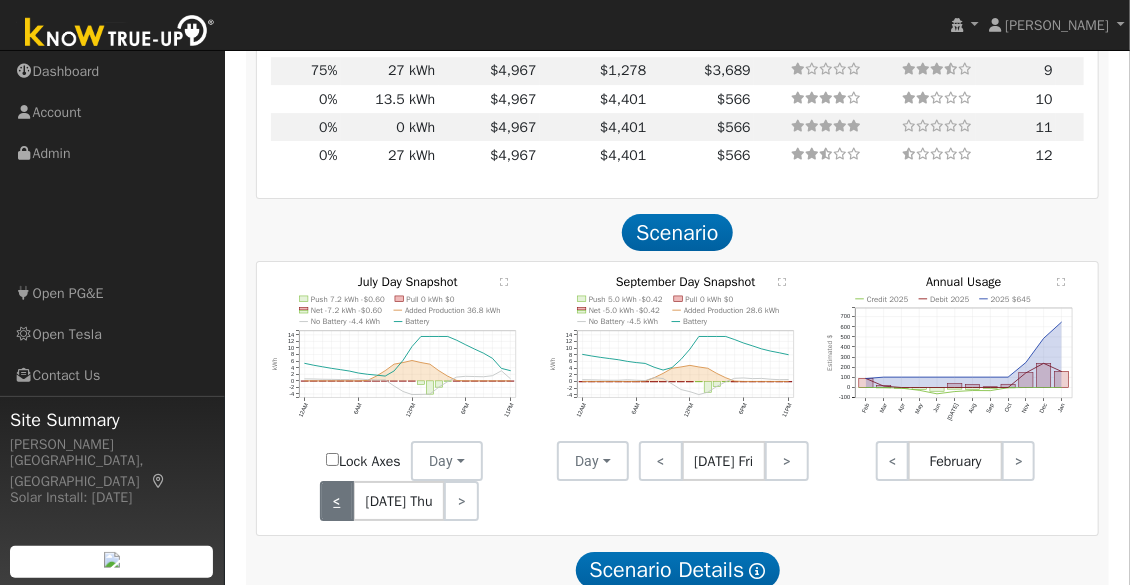 click on "<" at bounding box center (337, 501) 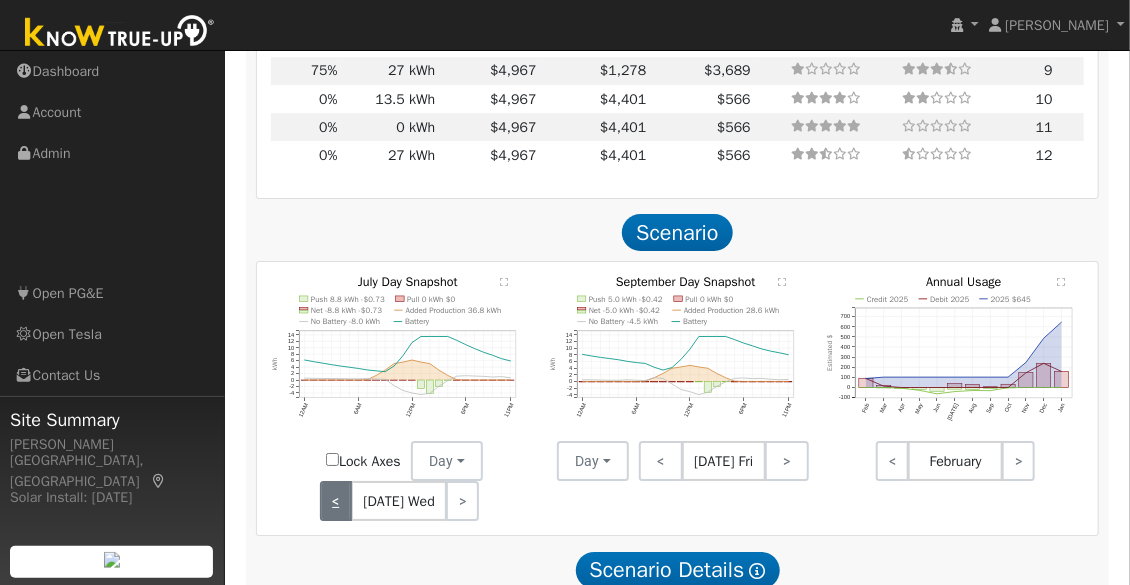 click on "<" at bounding box center (336, 501) 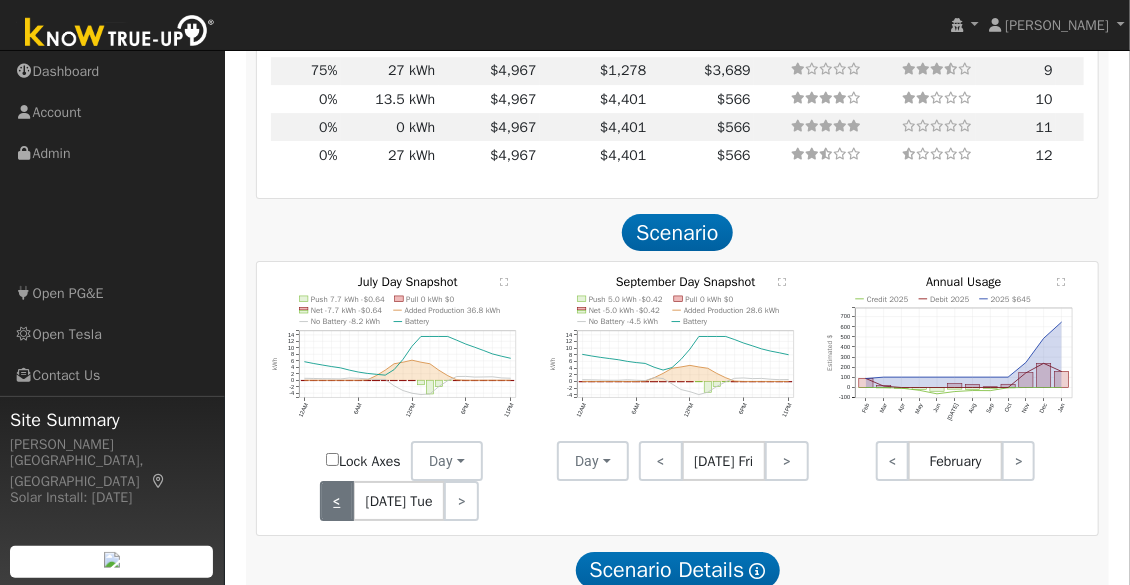 click on "<" at bounding box center [337, 501] 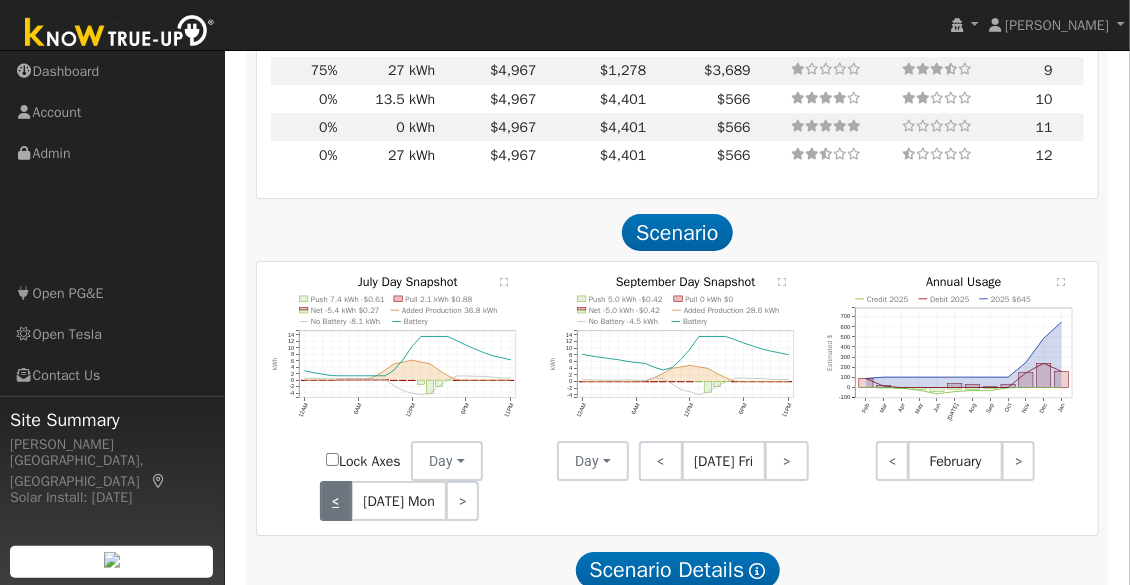 click on "<" at bounding box center [336, 501] 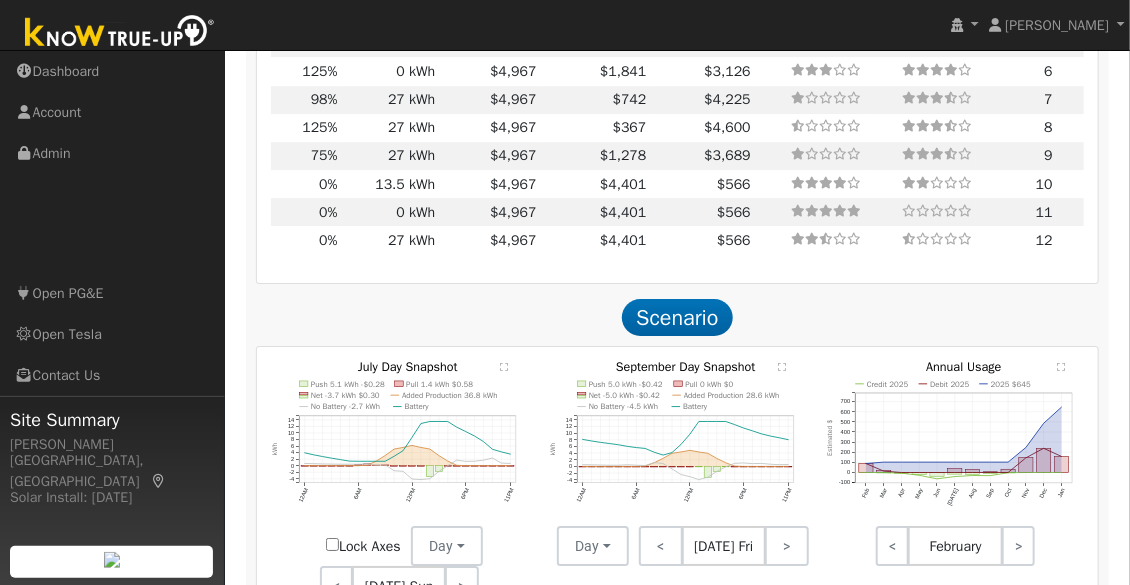 scroll, scrollTop: 2398, scrollLeft: 0, axis: vertical 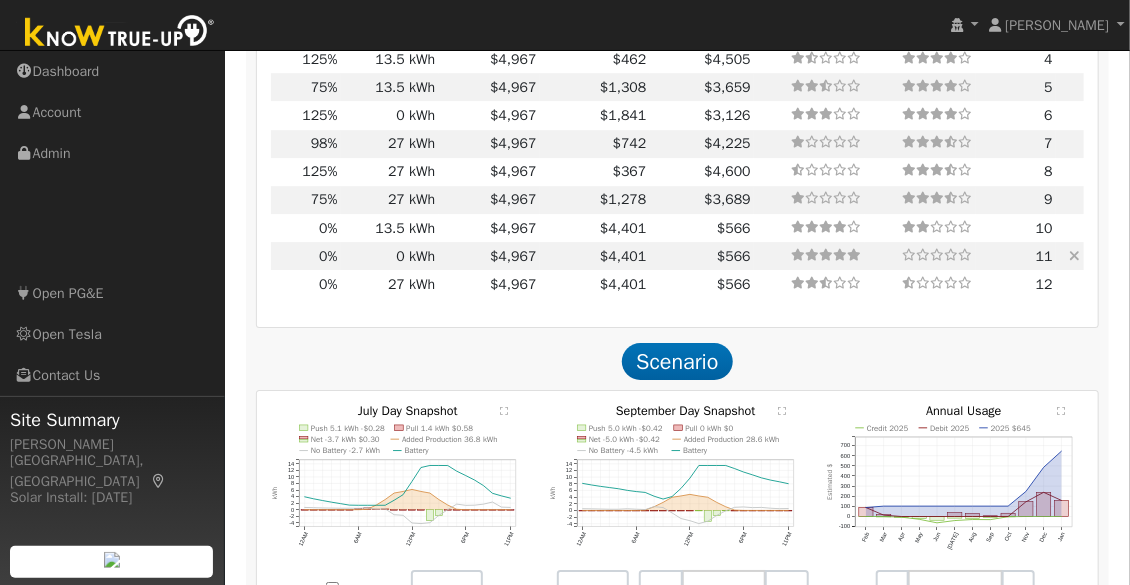 click on "0 kWh" at bounding box center [390, 256] 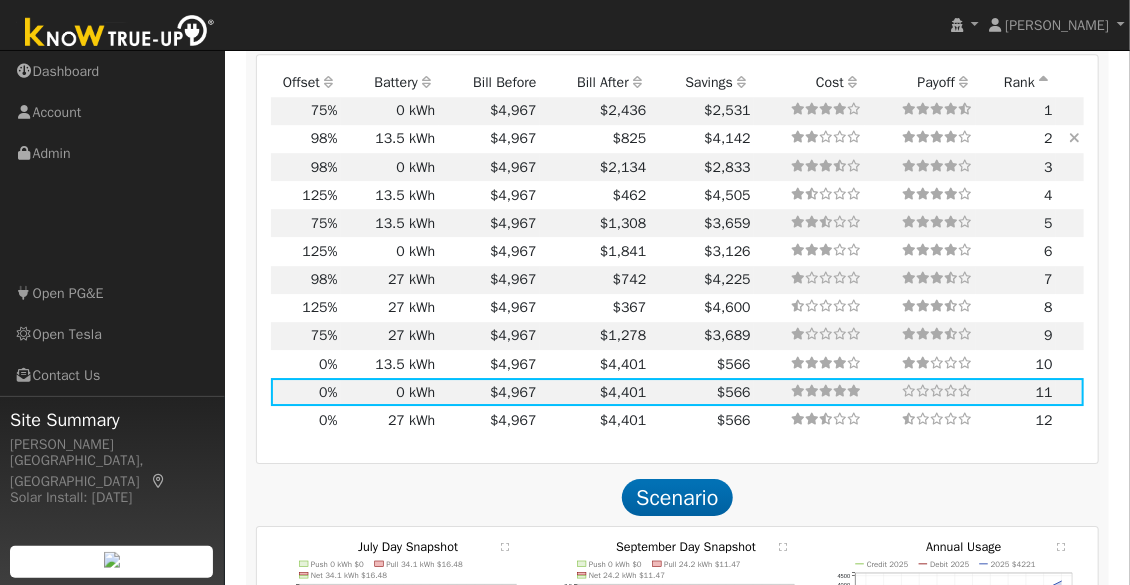 scroll, scrollTop: 2263, scrollLeft: 0, axis: vertical 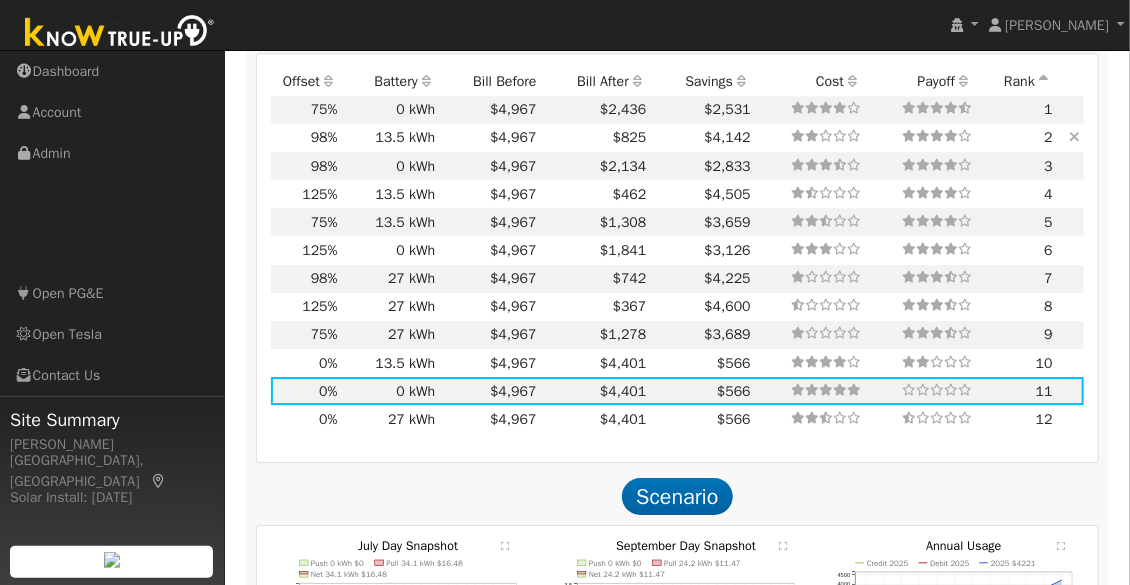 click on "13.5 kWh" at bounding box center [390, 138] 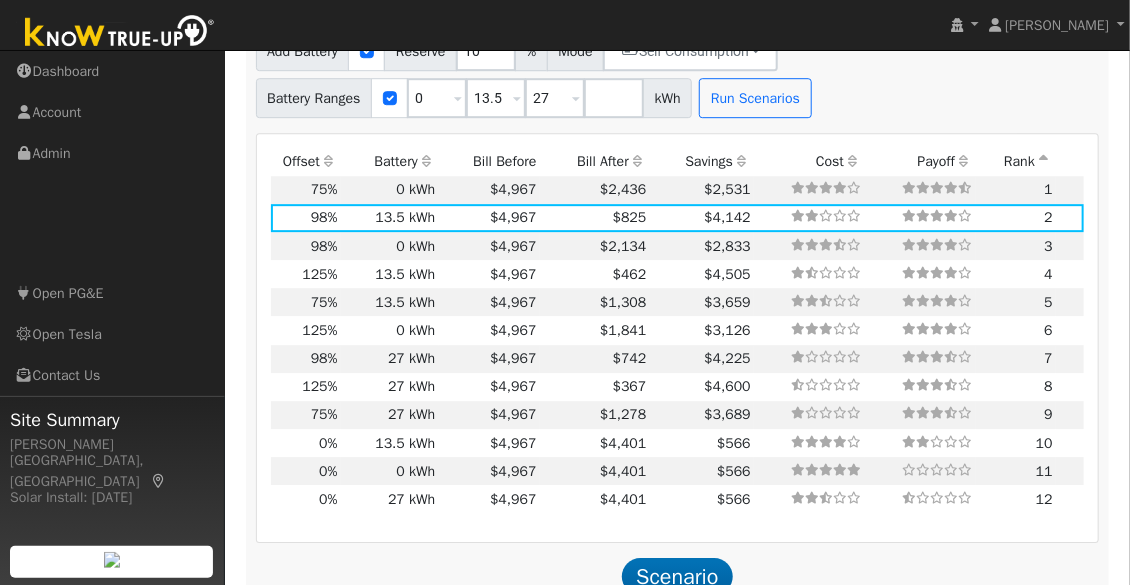 scroll, scrollTop: 2186, scrollLeft: 0, axis: vertical 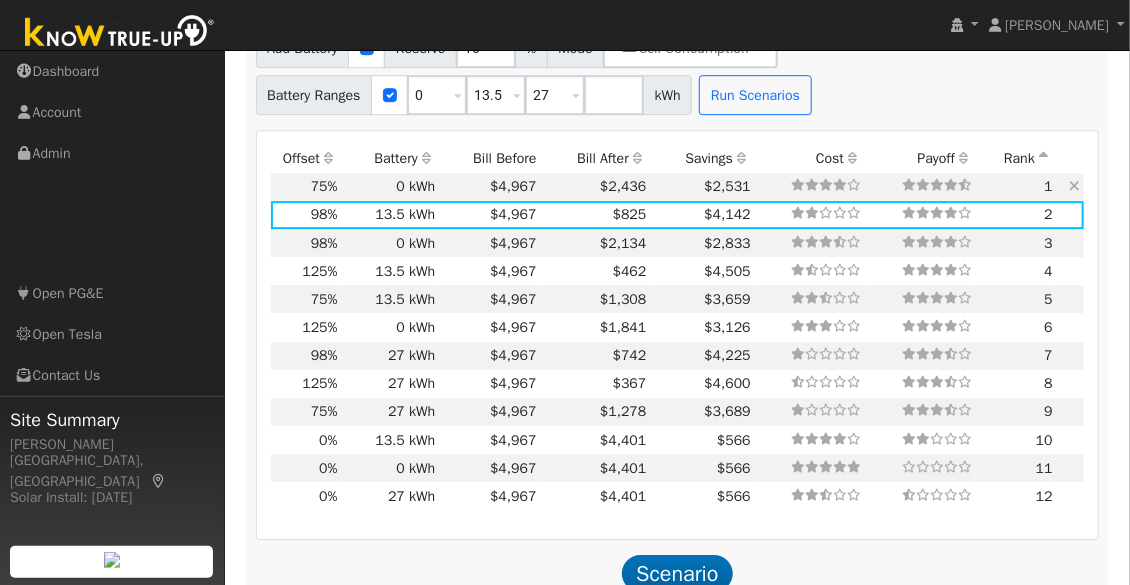 click on "0 kWh" at bounding box center (390, 187) 